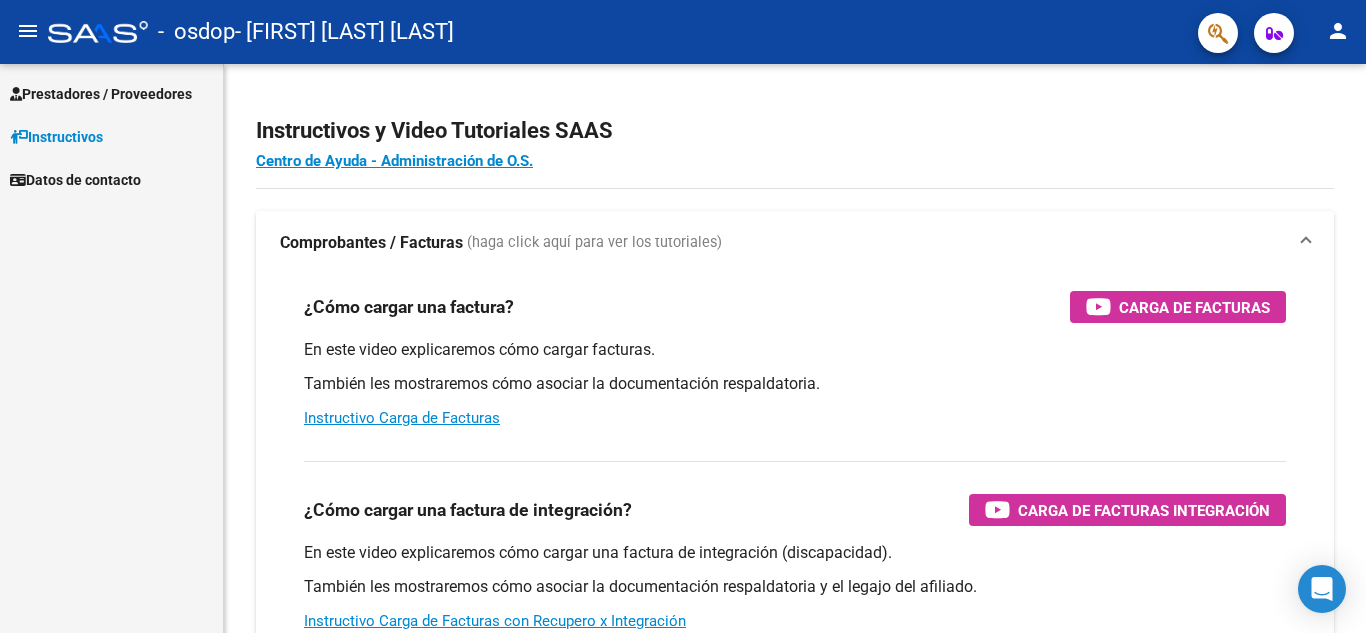scroll, scrollTop: 0, scrollLeft: 0, axis: both 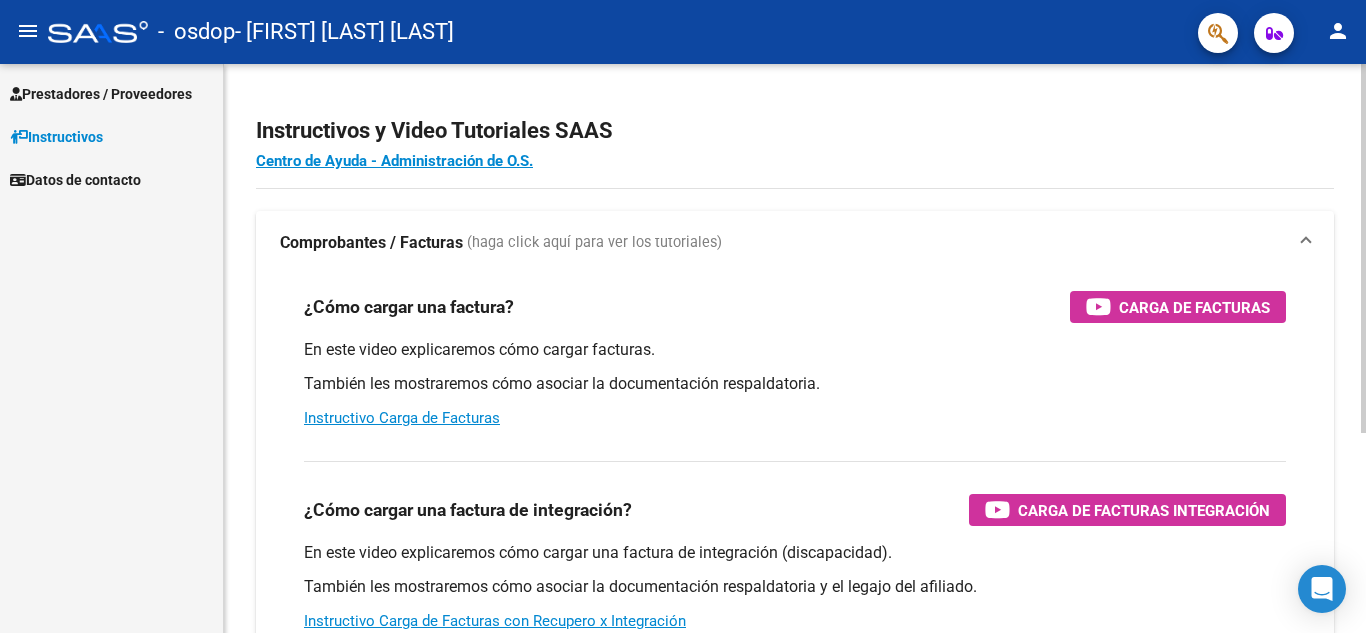 click on "Instructivos y Video Tutoriales SAAS" 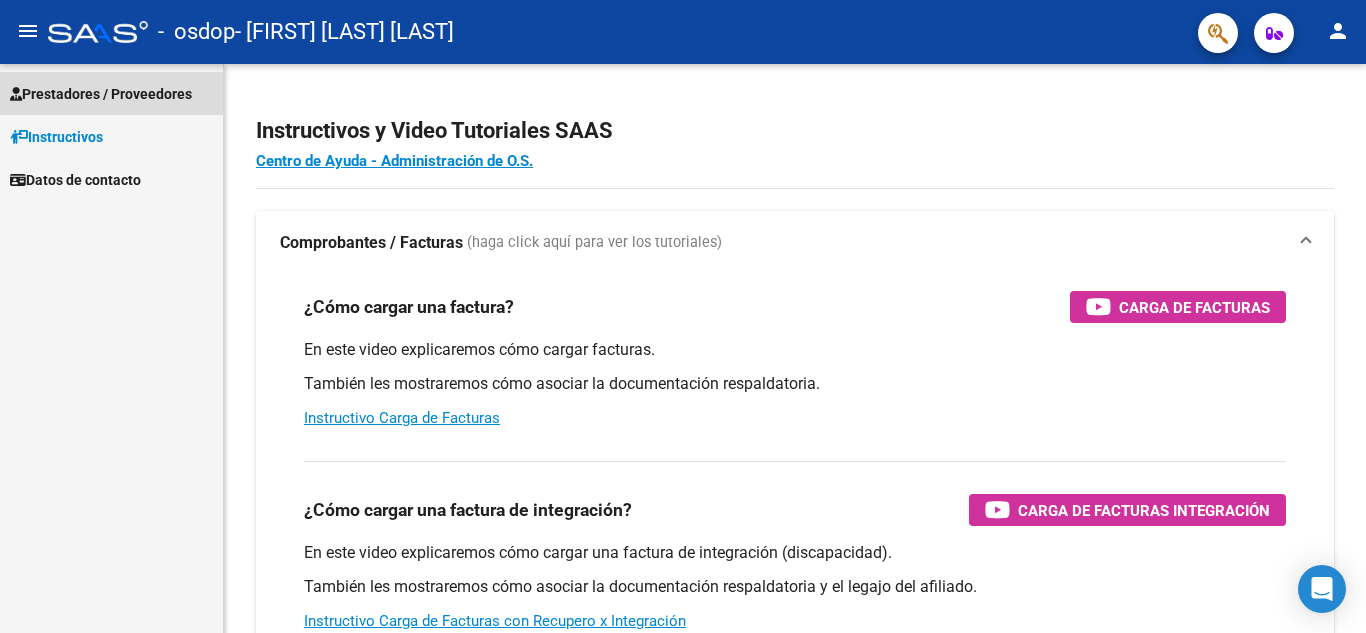 click on "Prestadores / Proveedores" at bounding box center [101, 94] 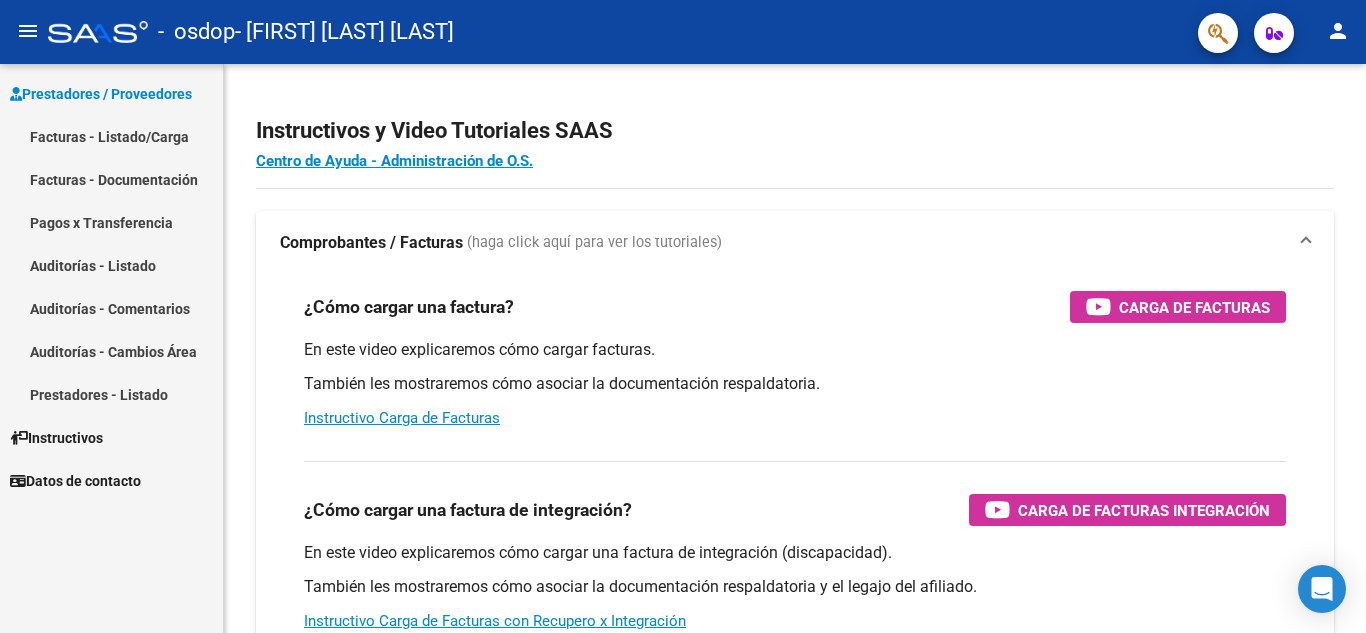 click on "Facturas - Listado/Carga" at bounding box center [111, 136] 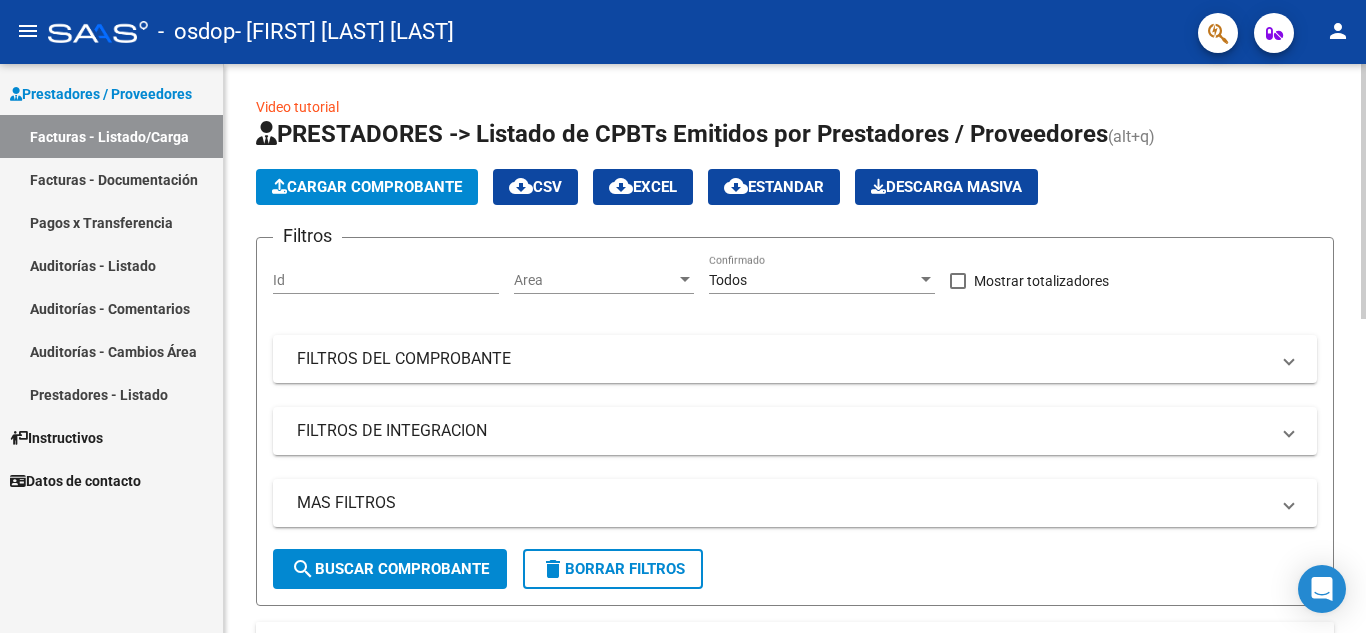 click on "Cargar Comprobante" 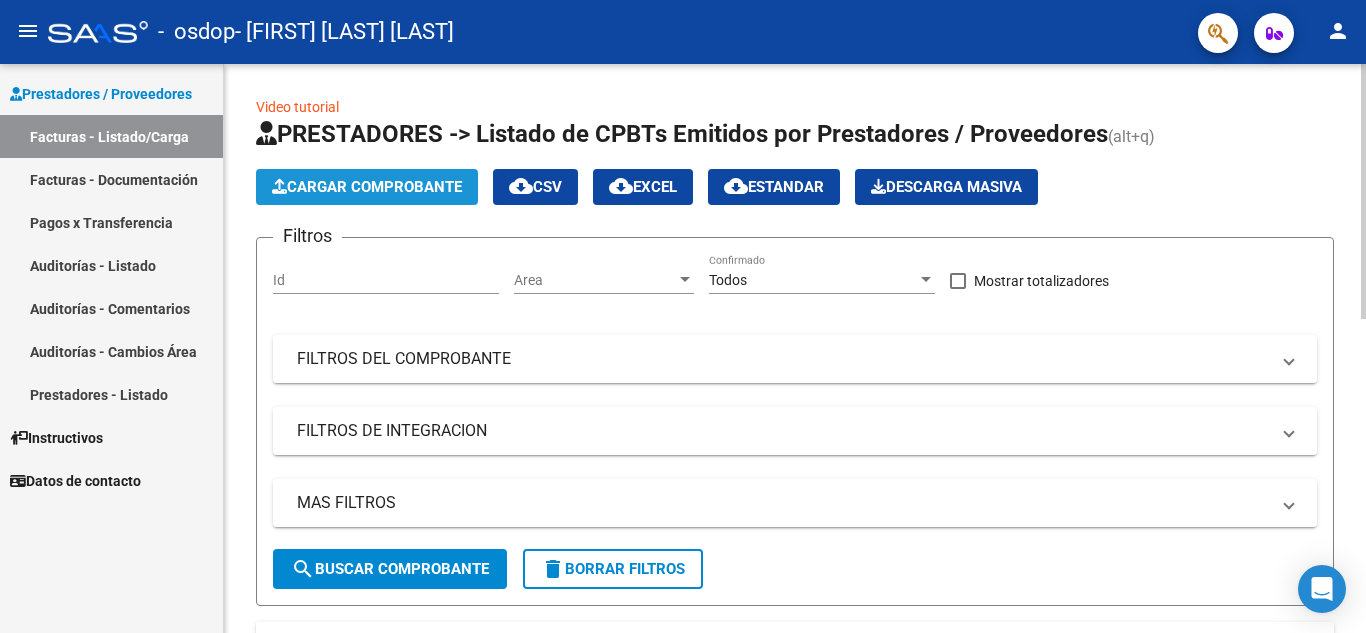 click on "Cargar Comprobante" 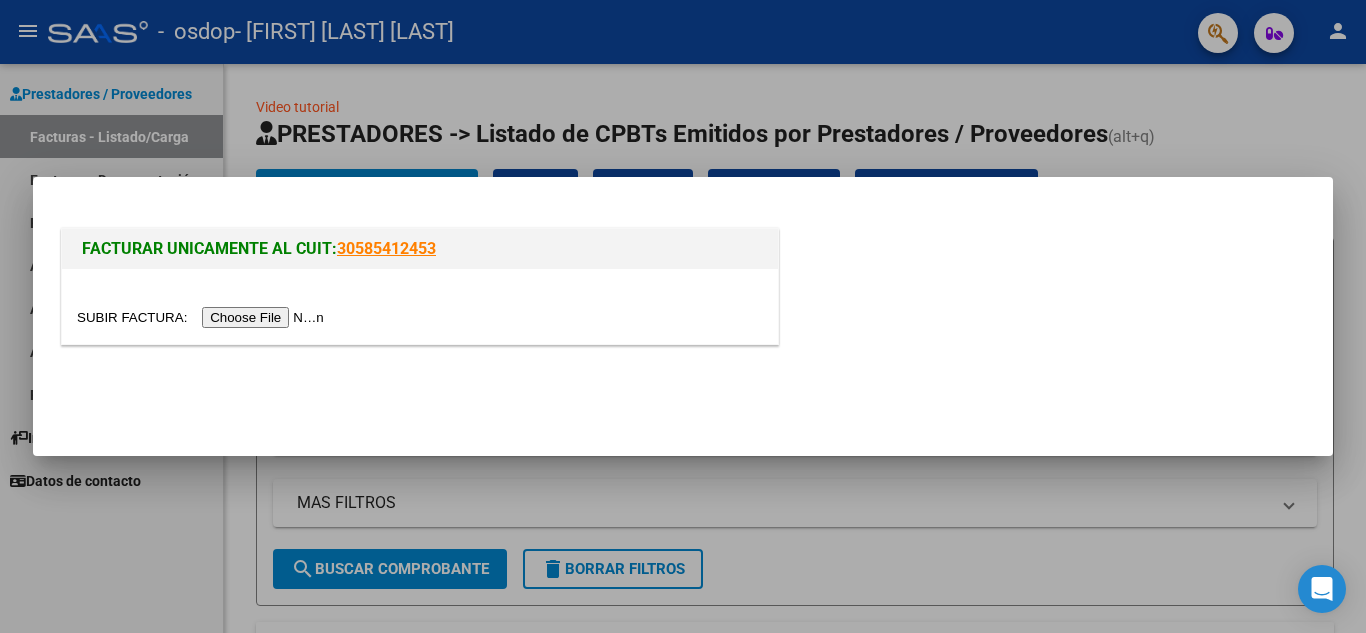 click at bounding box center [203, 317] 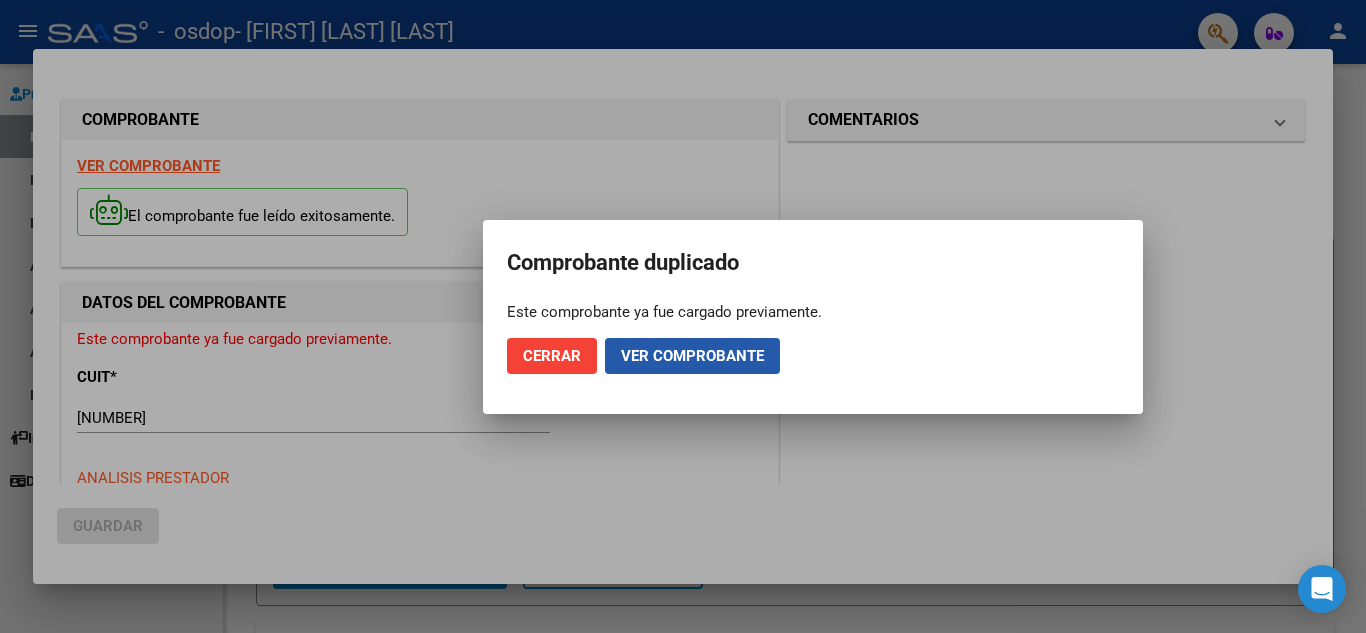 click on "Ver comprobante" 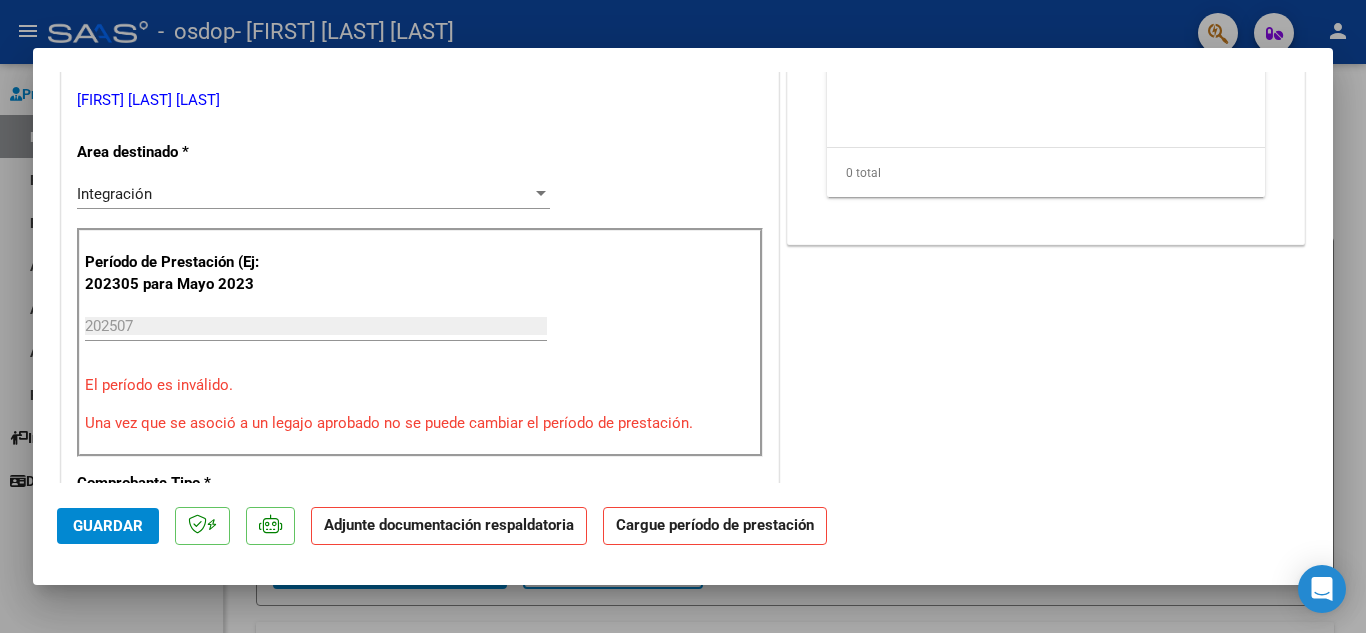 scroll, scrollTop: 500, scrollLeft: 0, axis: vertical 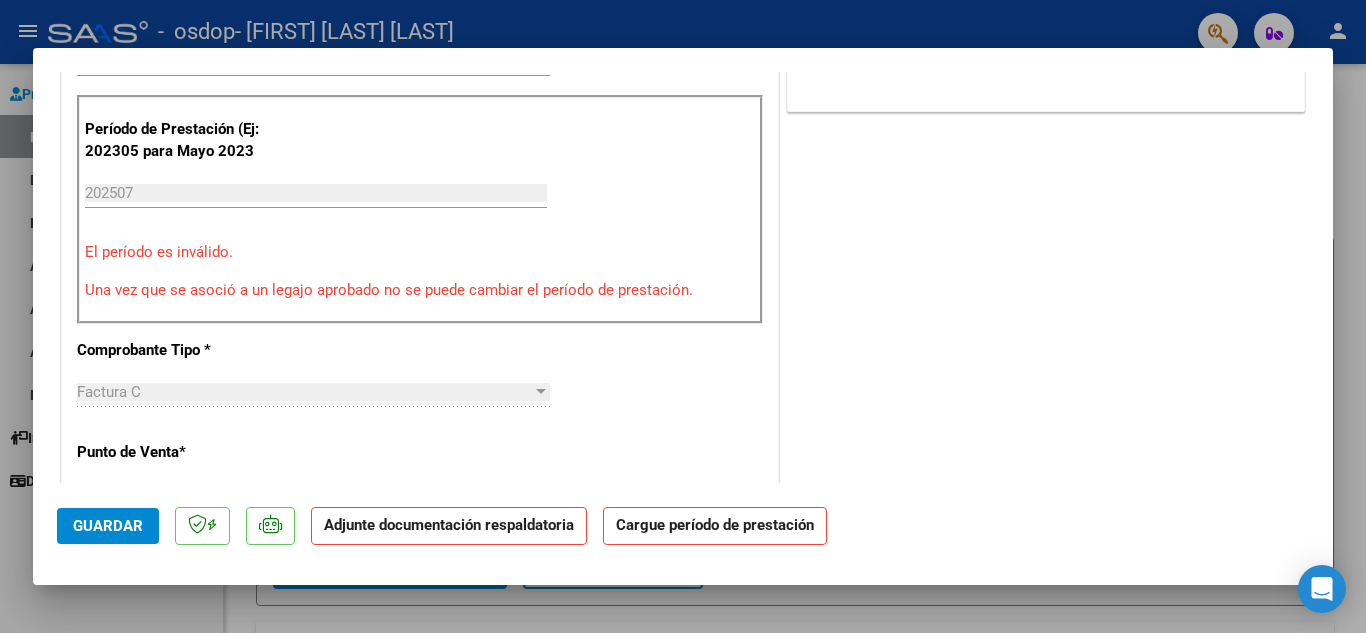 click on "202507" at bounding box center (316, 193) 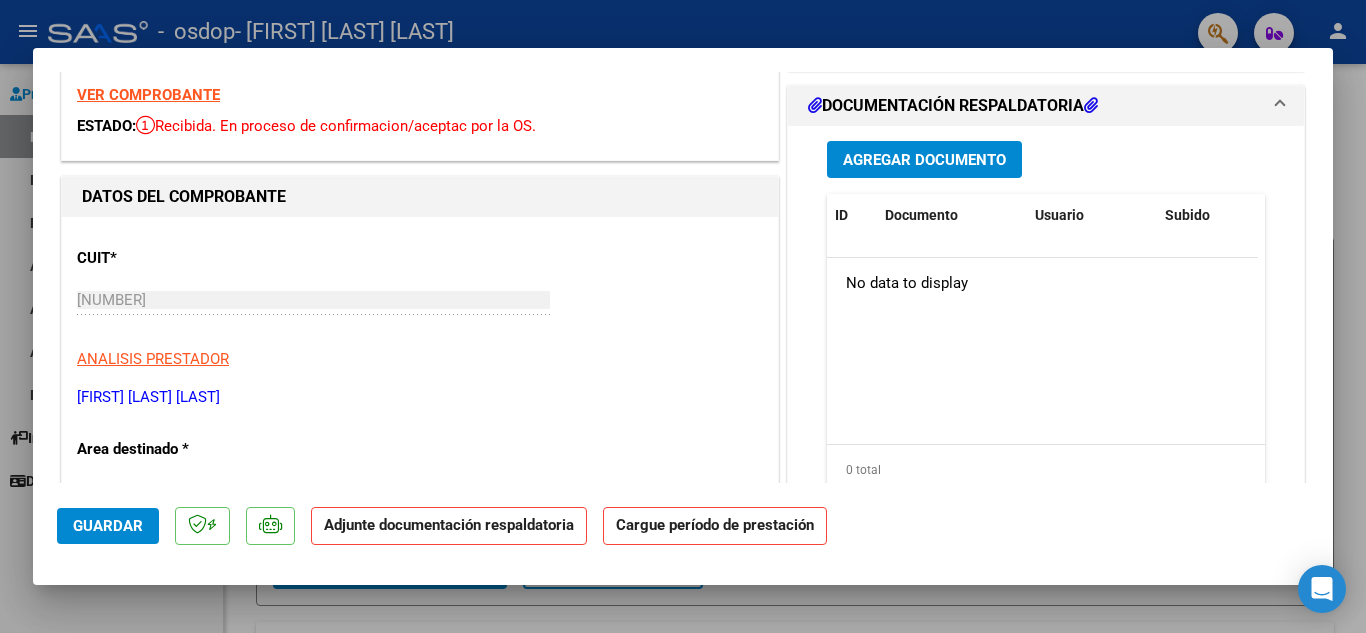 scroll, scrollTop: 0, scrollLeft: 0, axis: both 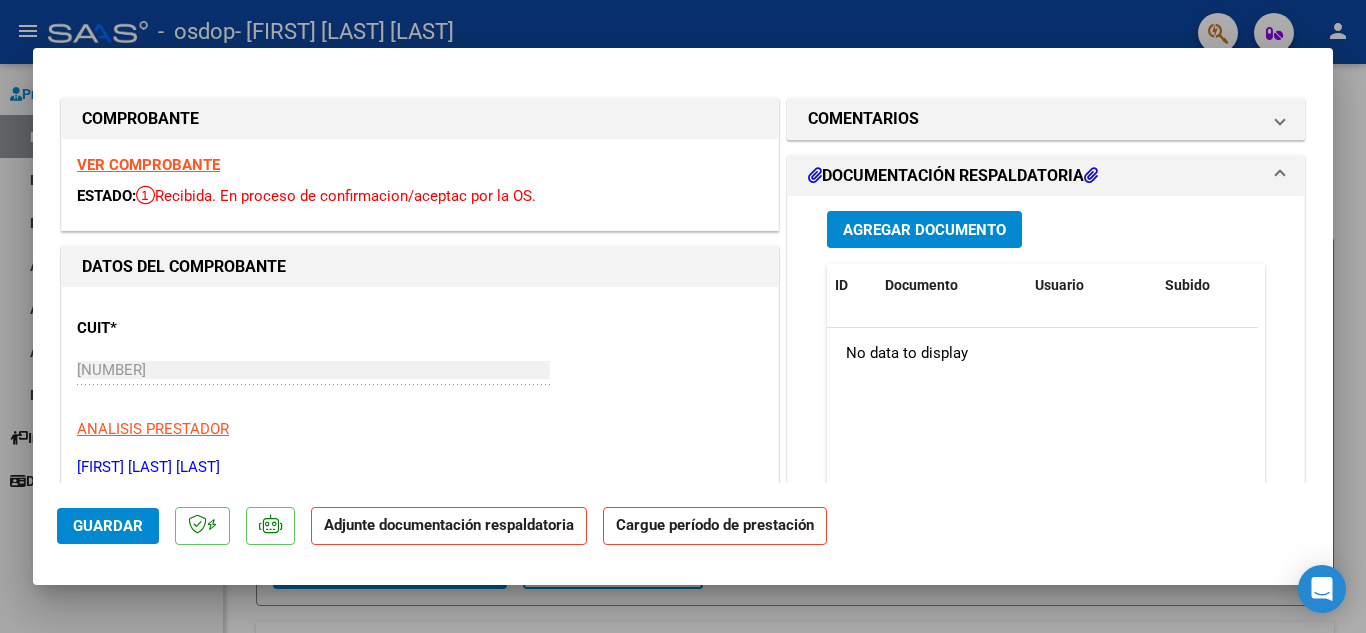 click on "Agregar Documento" at bounding box center (924, 230) 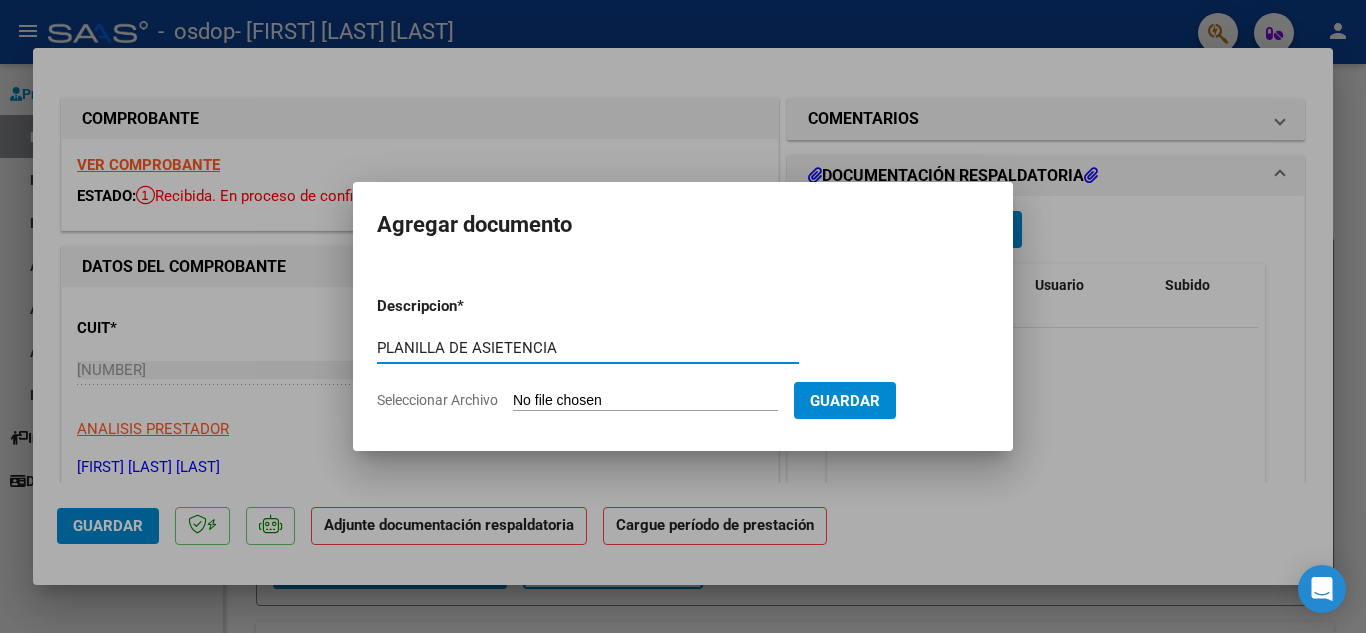 type on "PLANILLA DE ASIETENCIA" 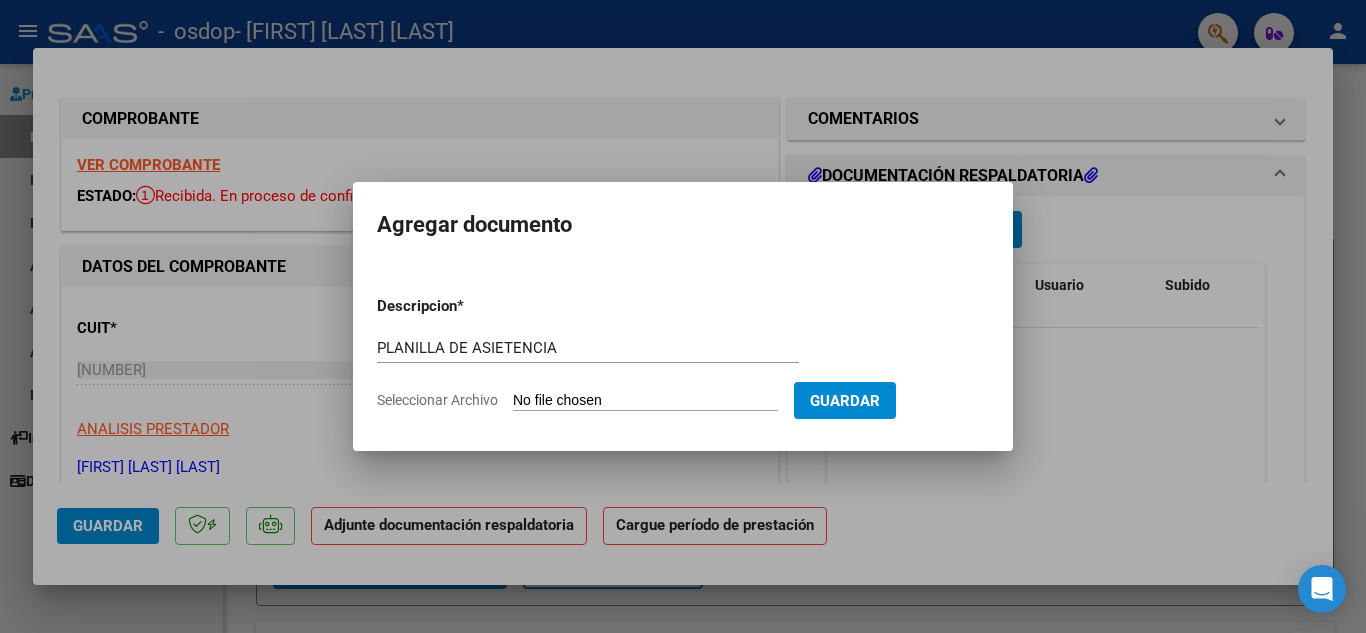 click on "Seleccionar Archivo" at bounding box center [645, 401] 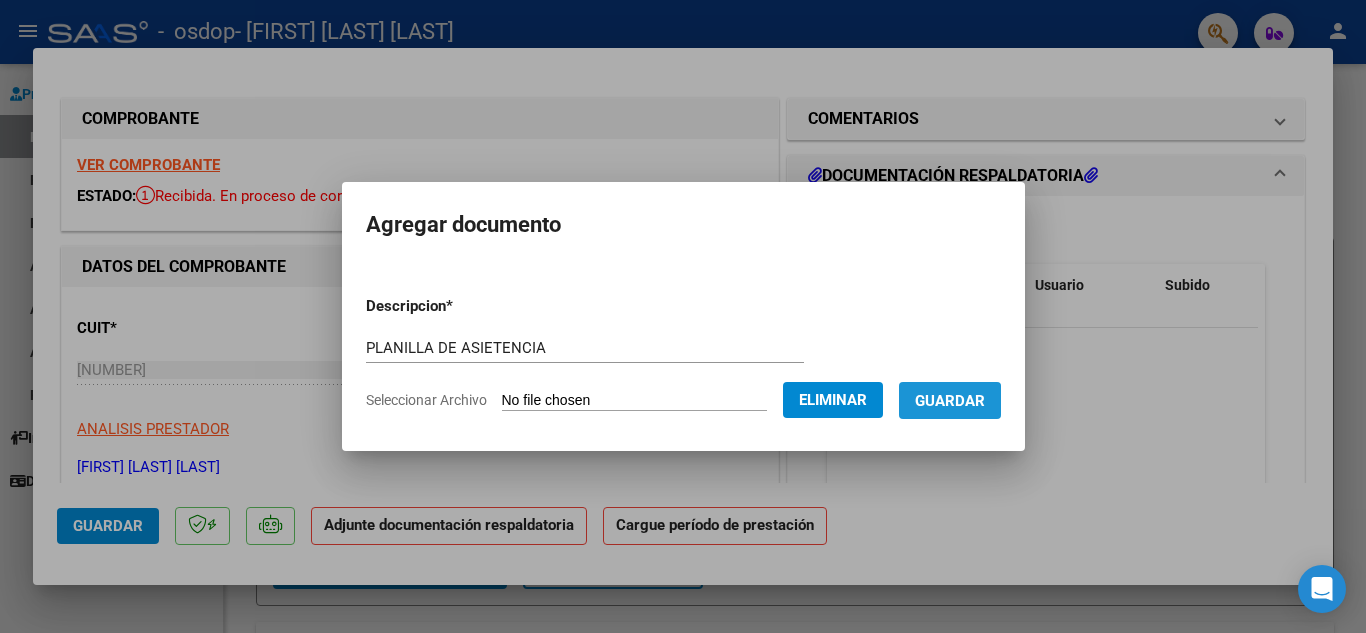click on "Guardar" at bounding box center [950, 401] 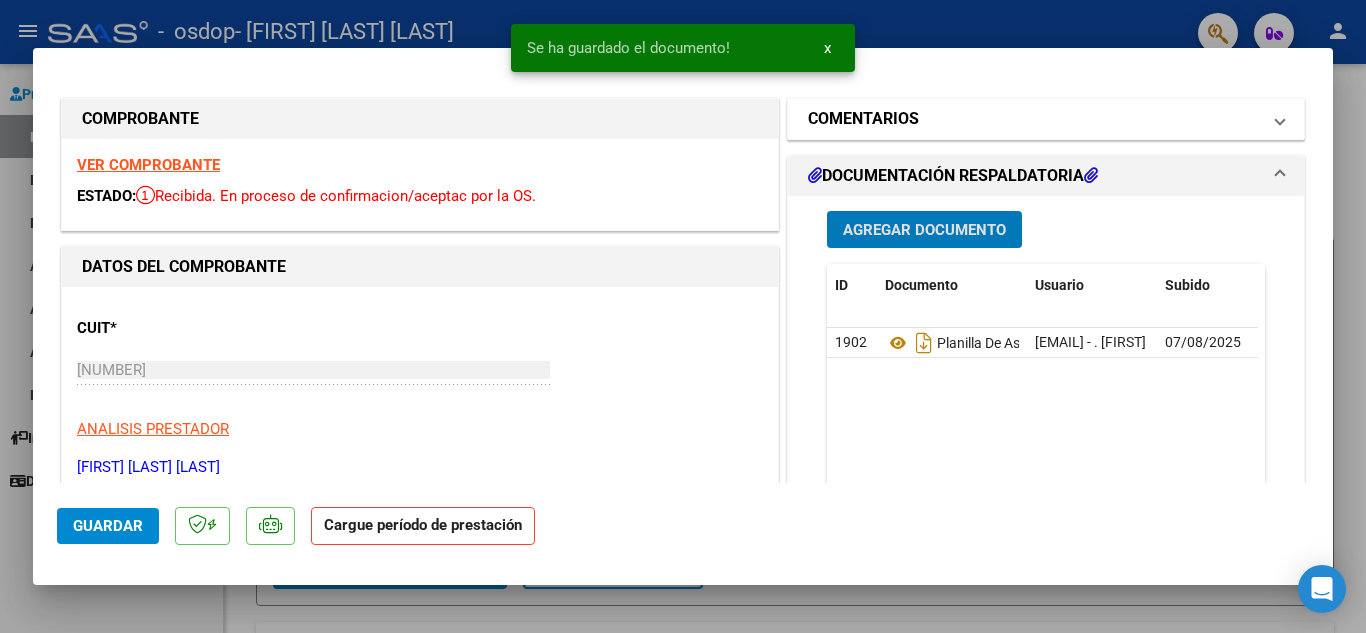 click on "COMENTARIOS" at bounding box center [863, 119] 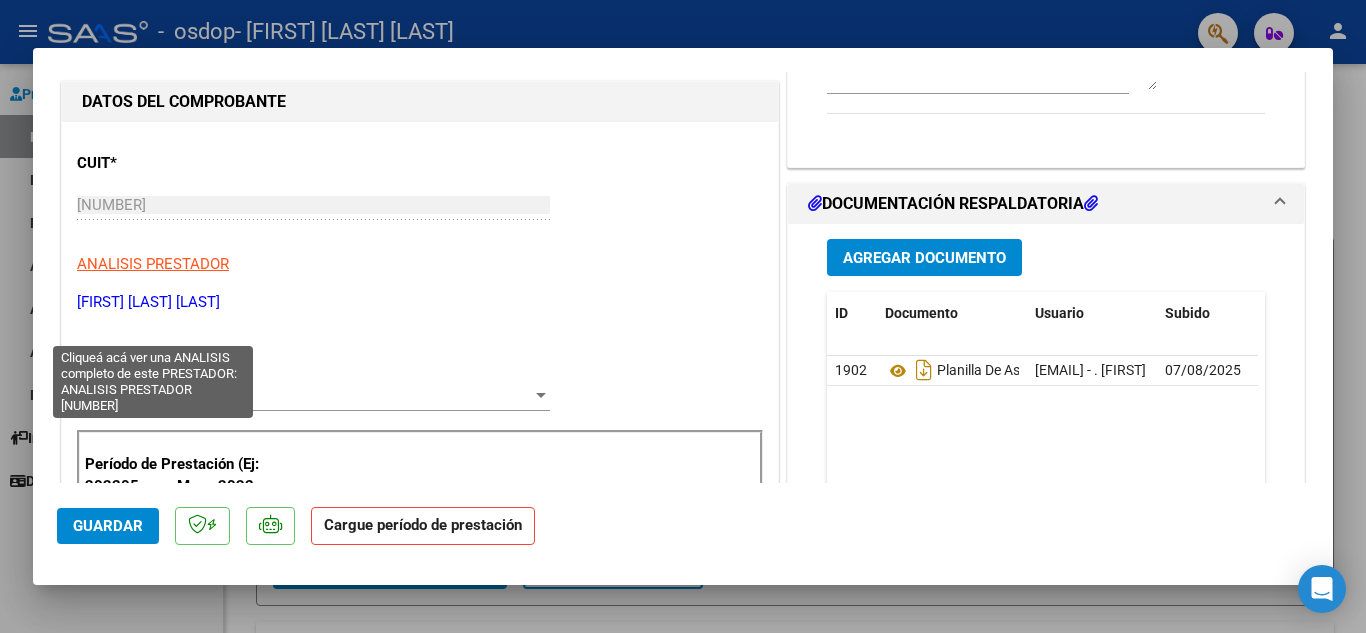 scroll, scrollTop: 200, scrollLeft: 0, axis: vertical 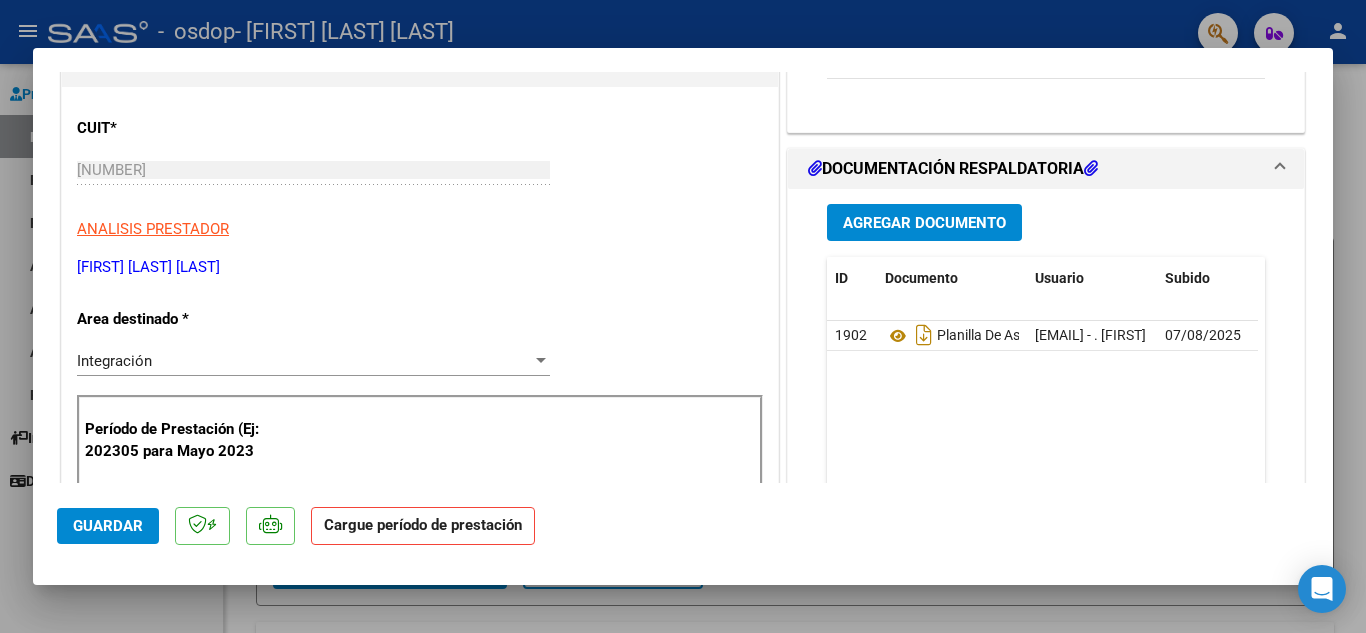 click at bounding box center [541, 360] 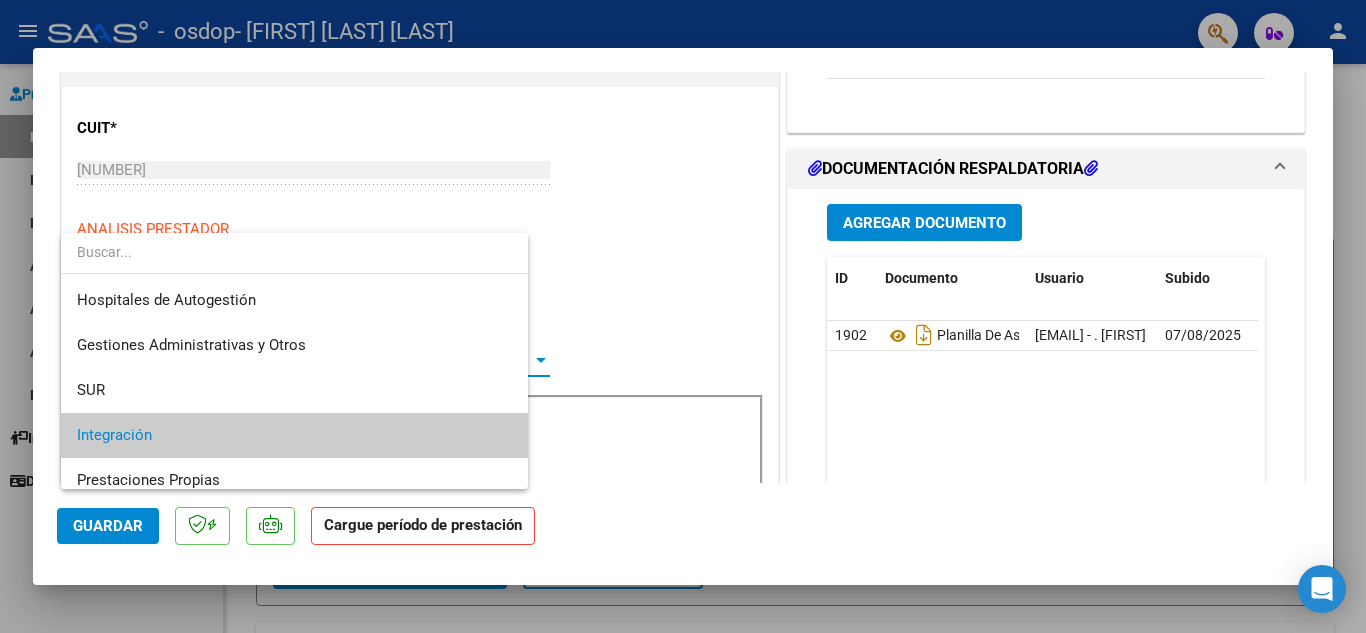 scroll, scrollTop: 75, scrollLeft: 0, axis: vertical 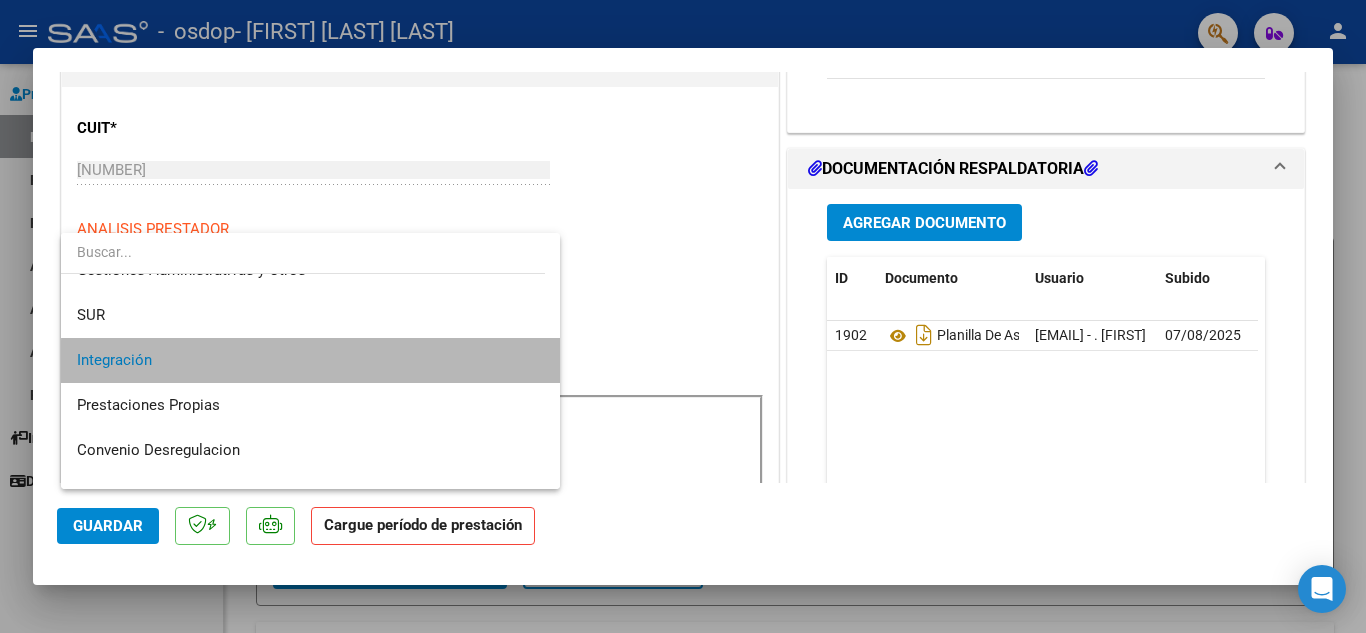 click on "Integración" at bounding box center [310, 360] 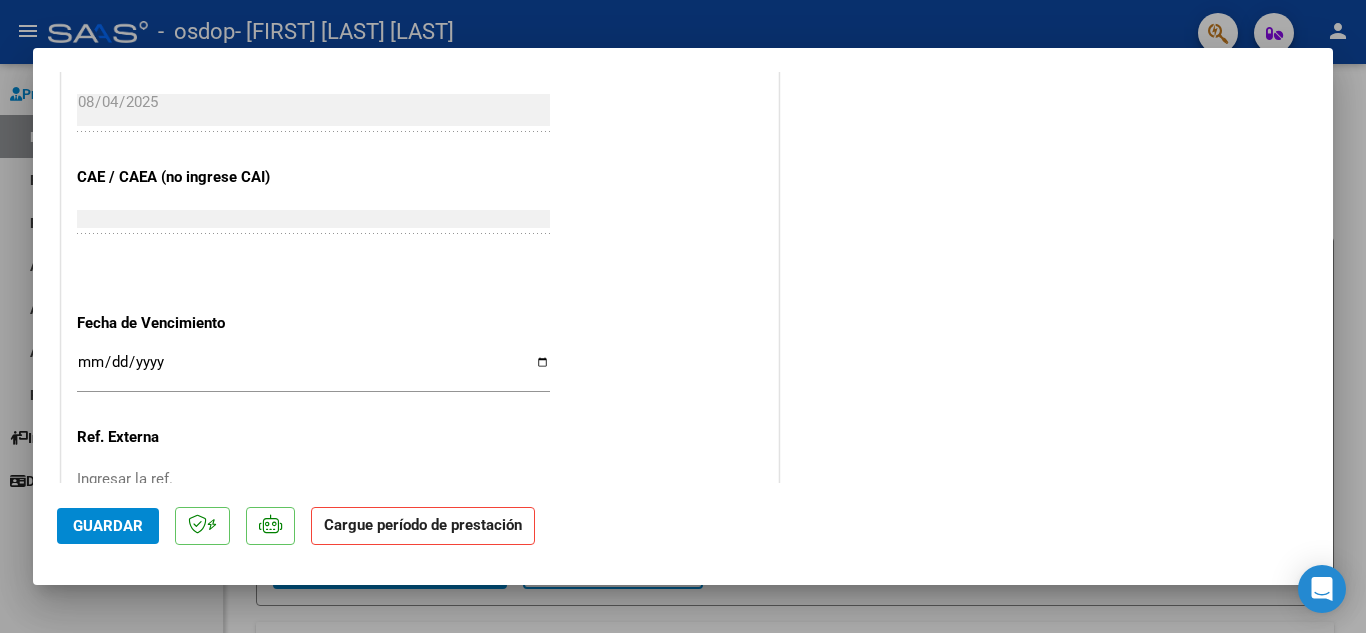 scroll, scrollTop: 1300, scrollLeft: 0, axis: vertical 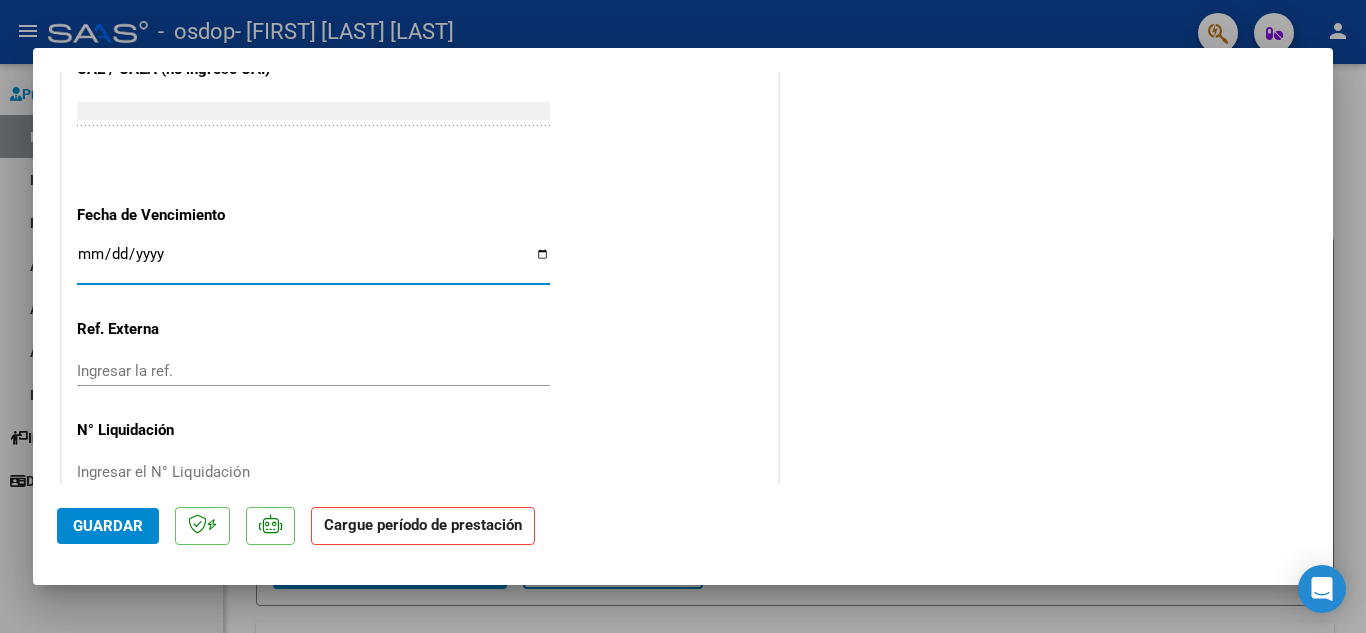 click on "Ingresar la fecha" at bounding box center (313, 262) 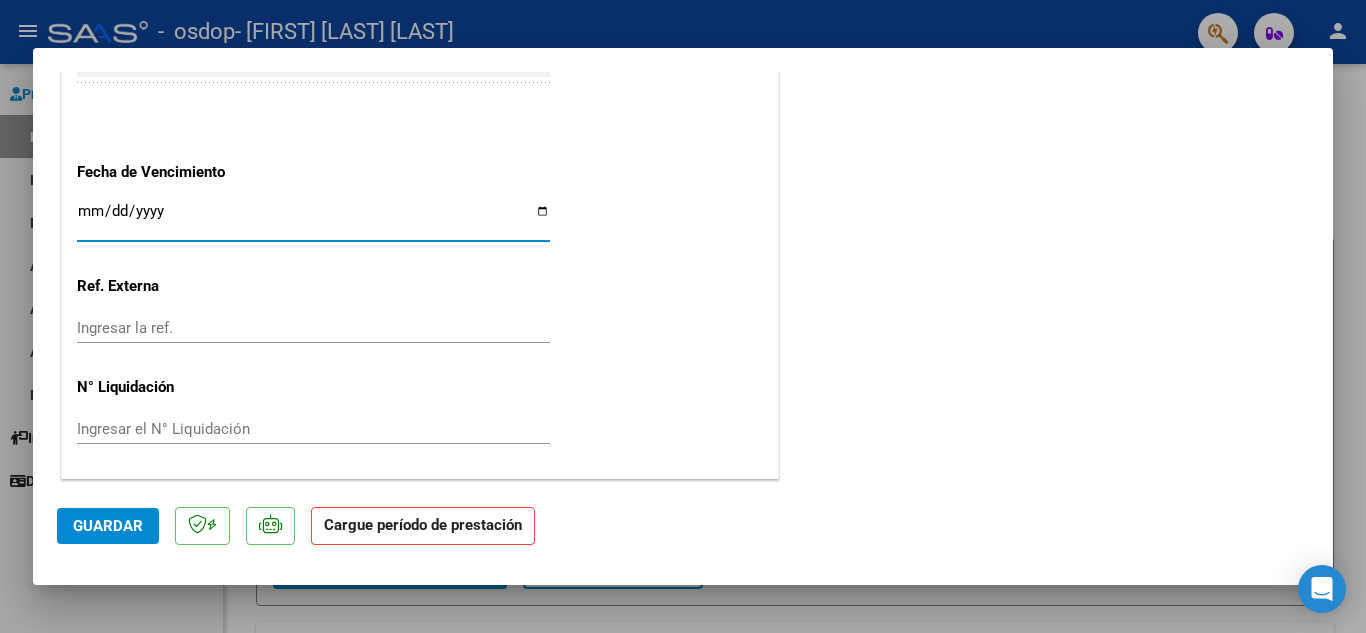 click on "Cargue período de prestación" 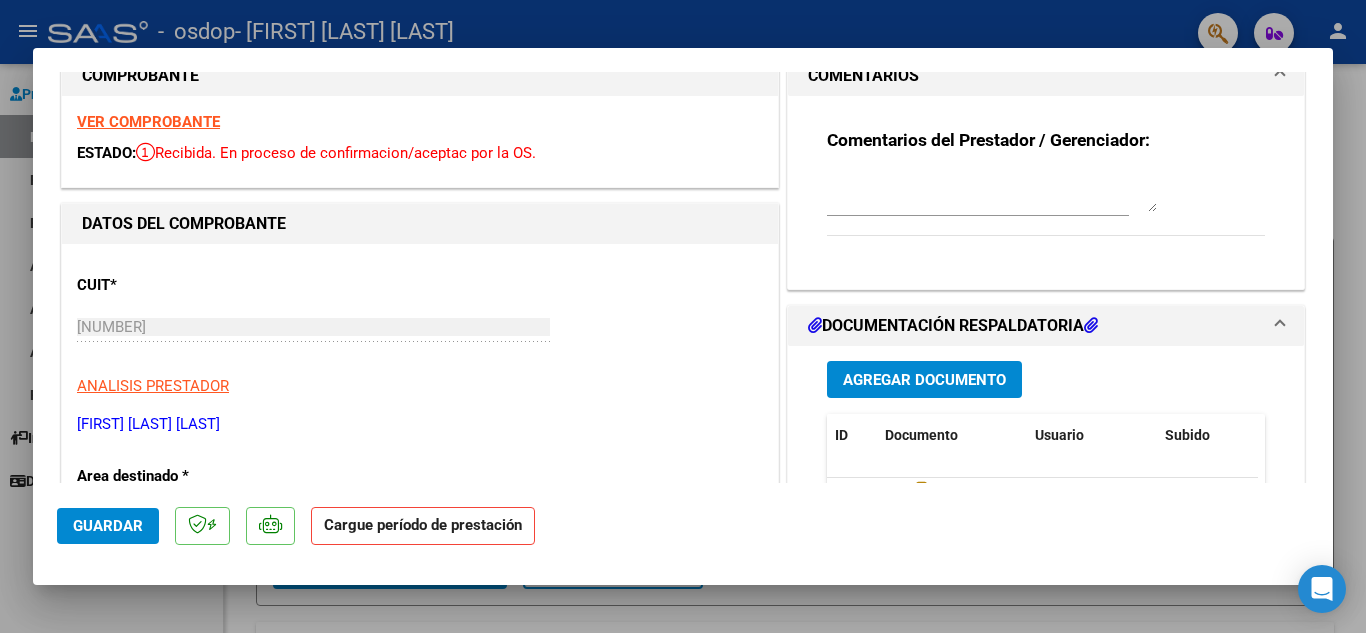 scroll, scrollTop: 0, scrollLeft: 0, axis: both 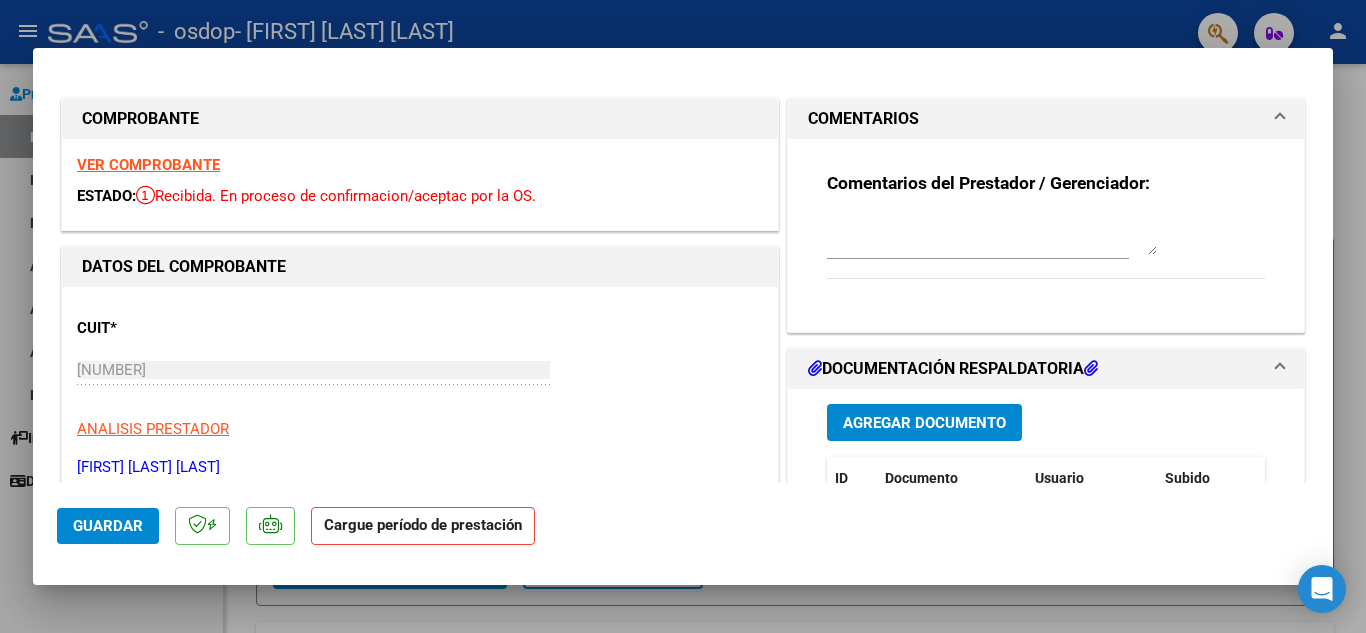 click on "VER COMPROBANTE" at bounding box center [148, 165] 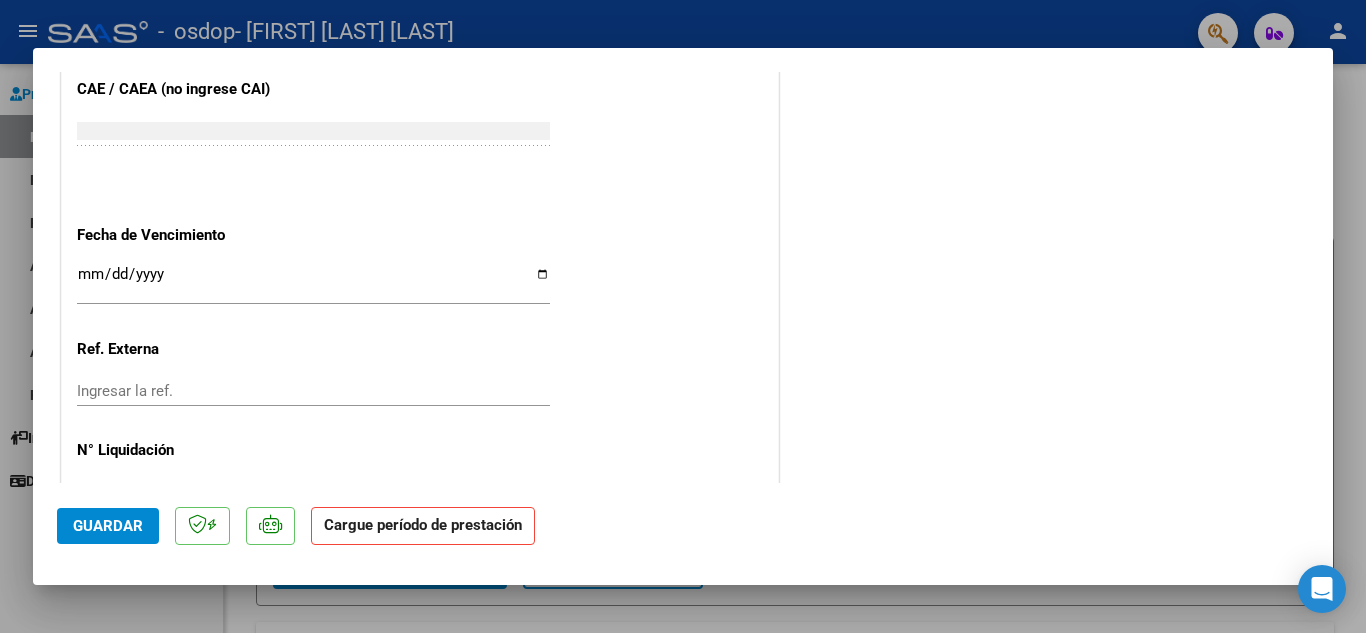 scroll, scrollTop: 1343, scrollLeft: 0, axis: vertical 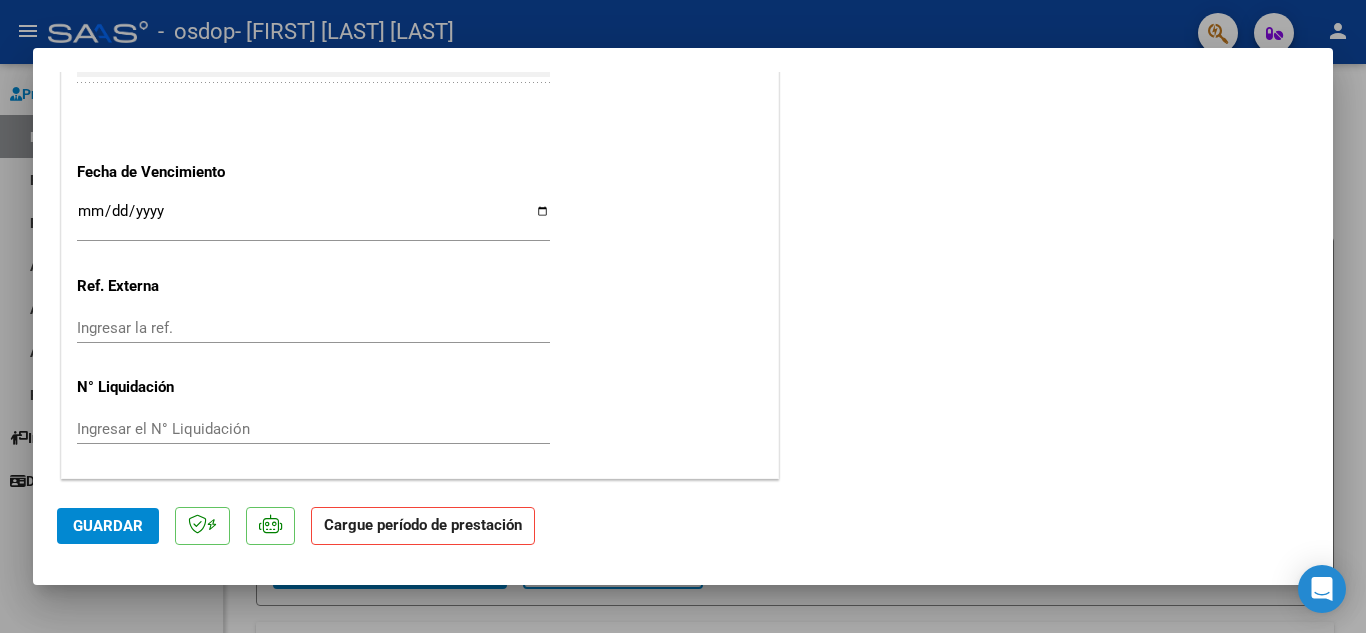 click on "Ingresar la fecha" at bounding box center [313, 219] 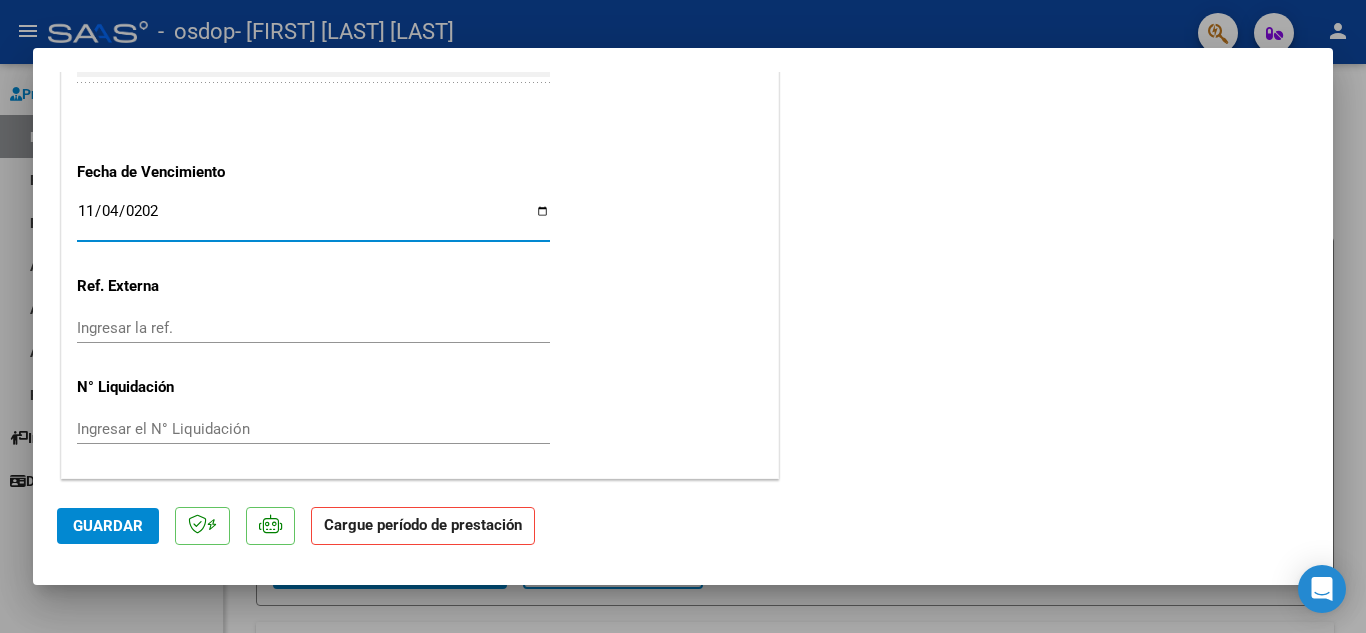 type on "2025-11-04" 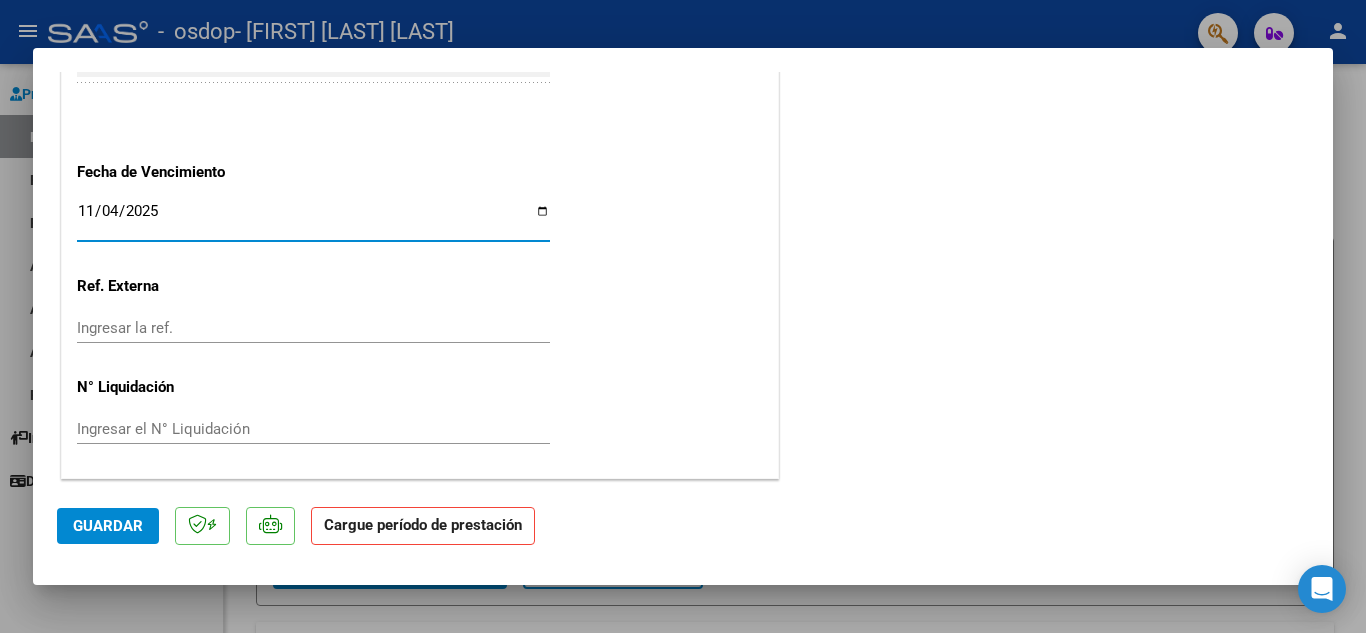 click on "Ingresar el N° Liquidación" 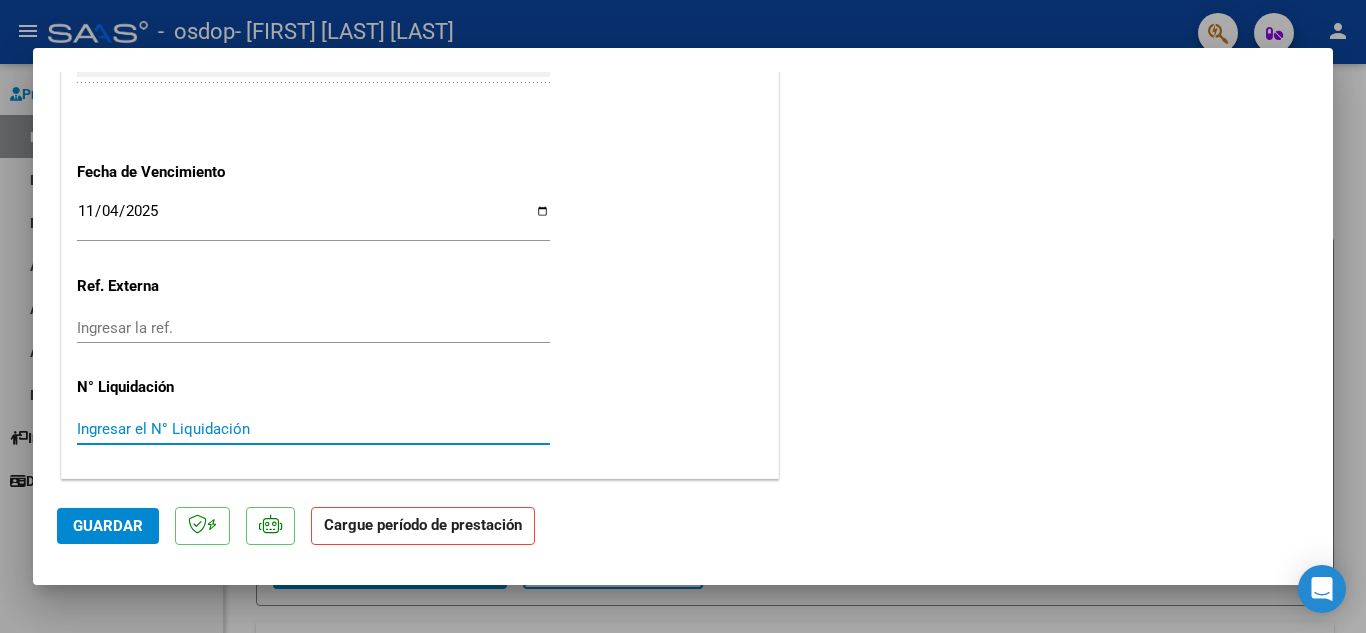 click on "Ingresar el N° Liquidación" at bounding box center (313, 429) 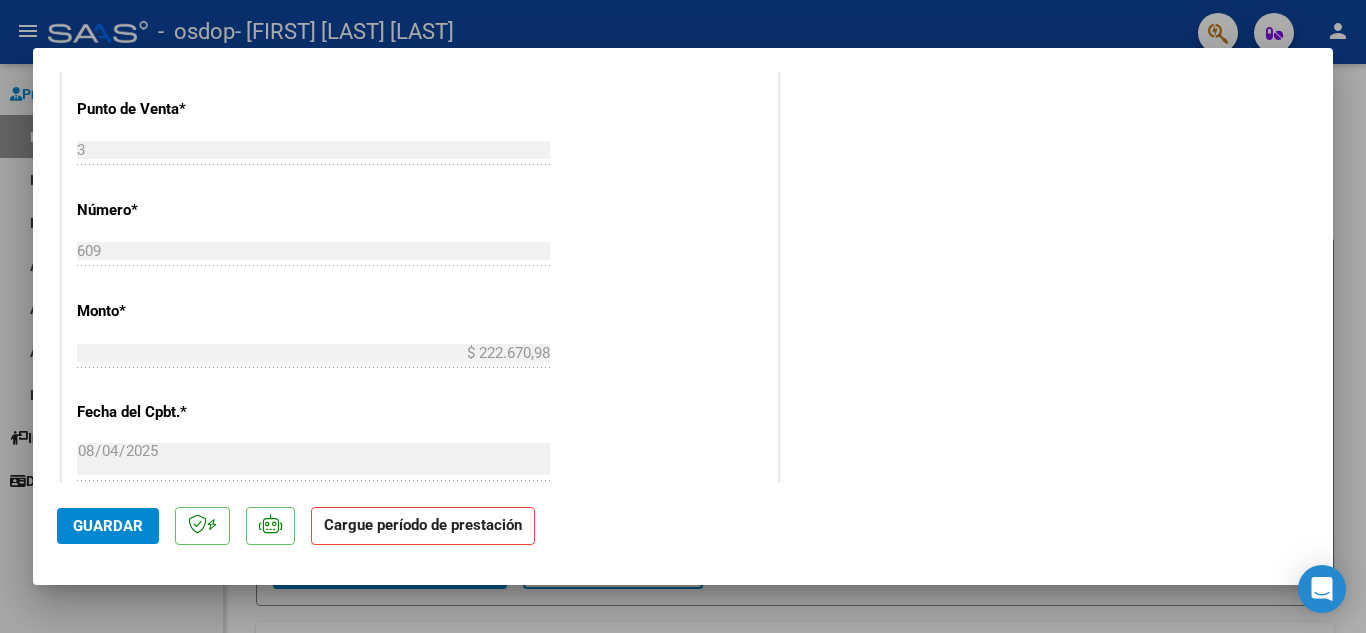 scroll, scrollTop: 343, scrollLeft: 0, axis: vertical 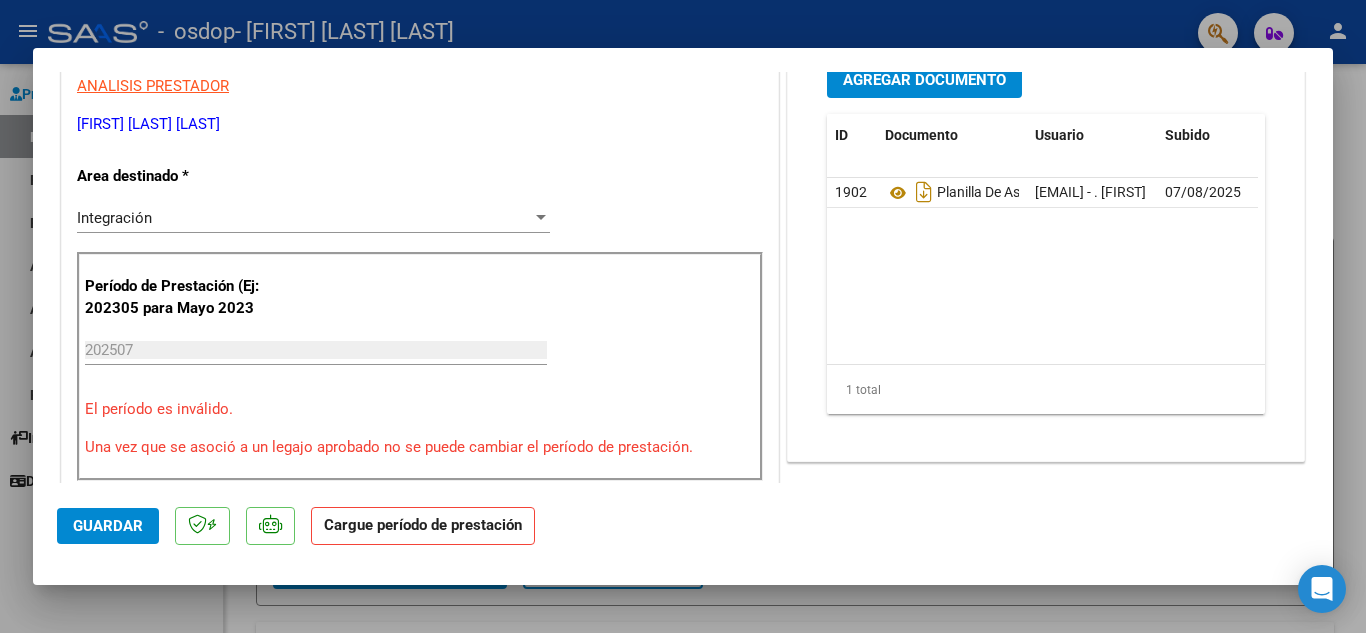 click on "202507" at bounding box center [316, 350] 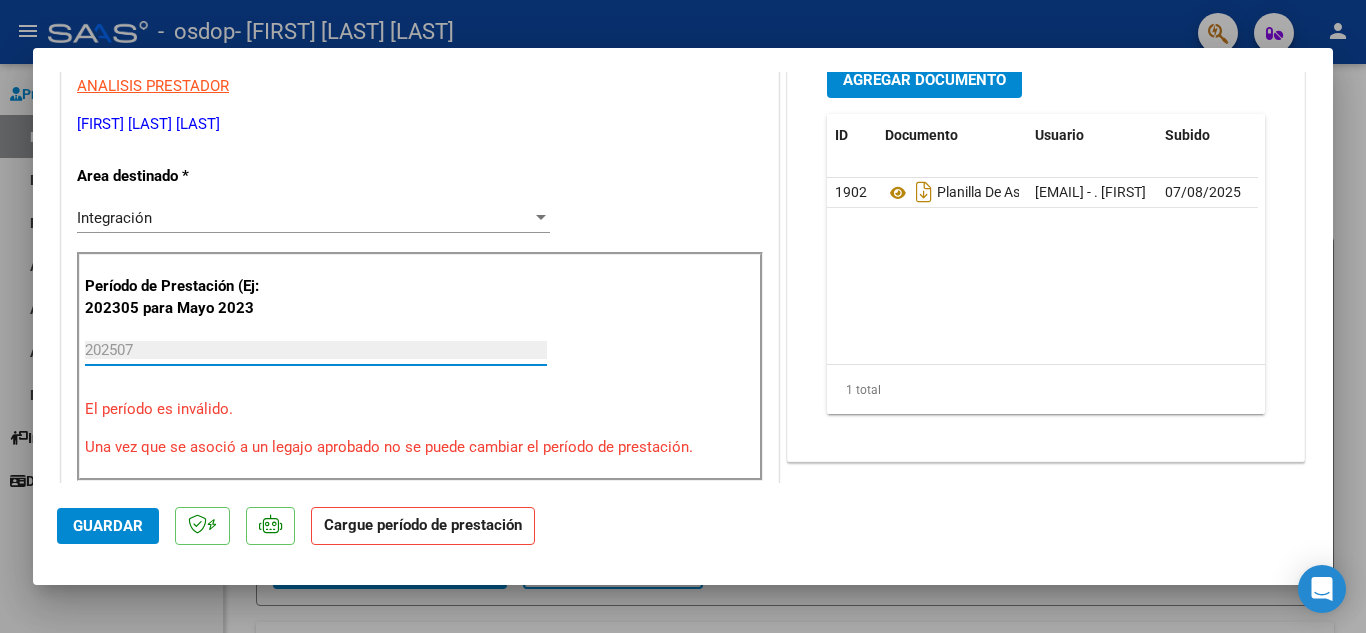 click on "202507" at bounding box center (316, 350) 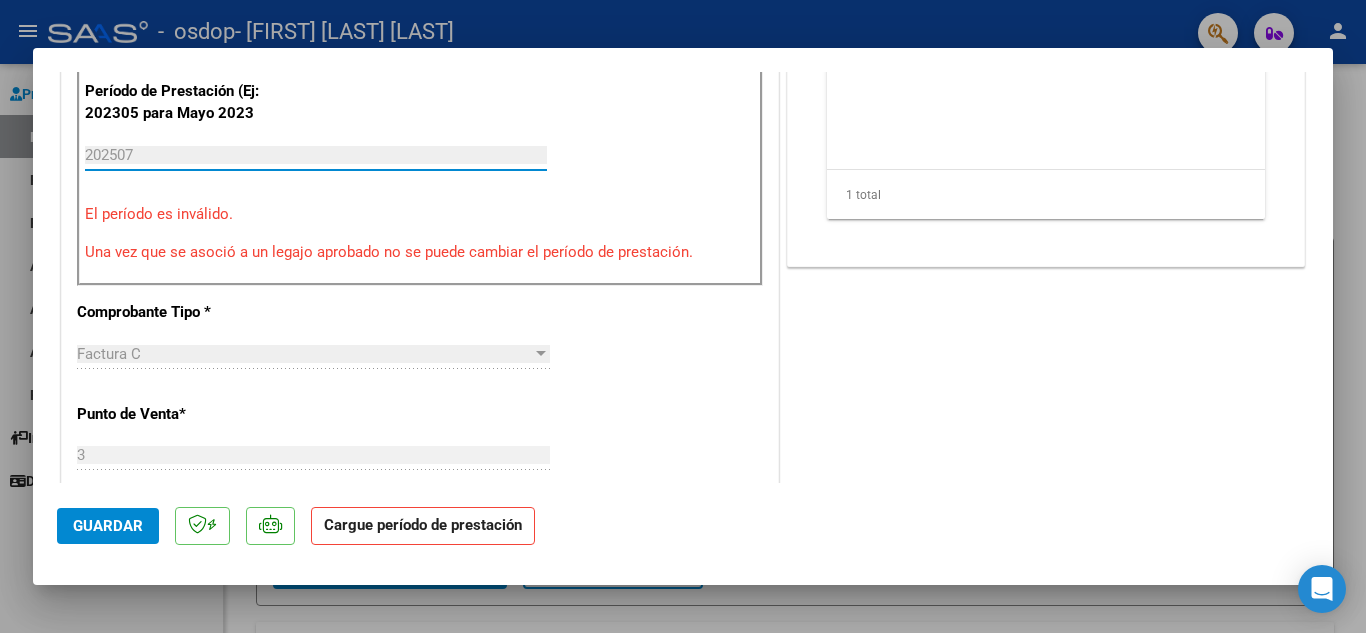 scroll, scrollTop: 543, scrollLeft: 0, axis: vertical 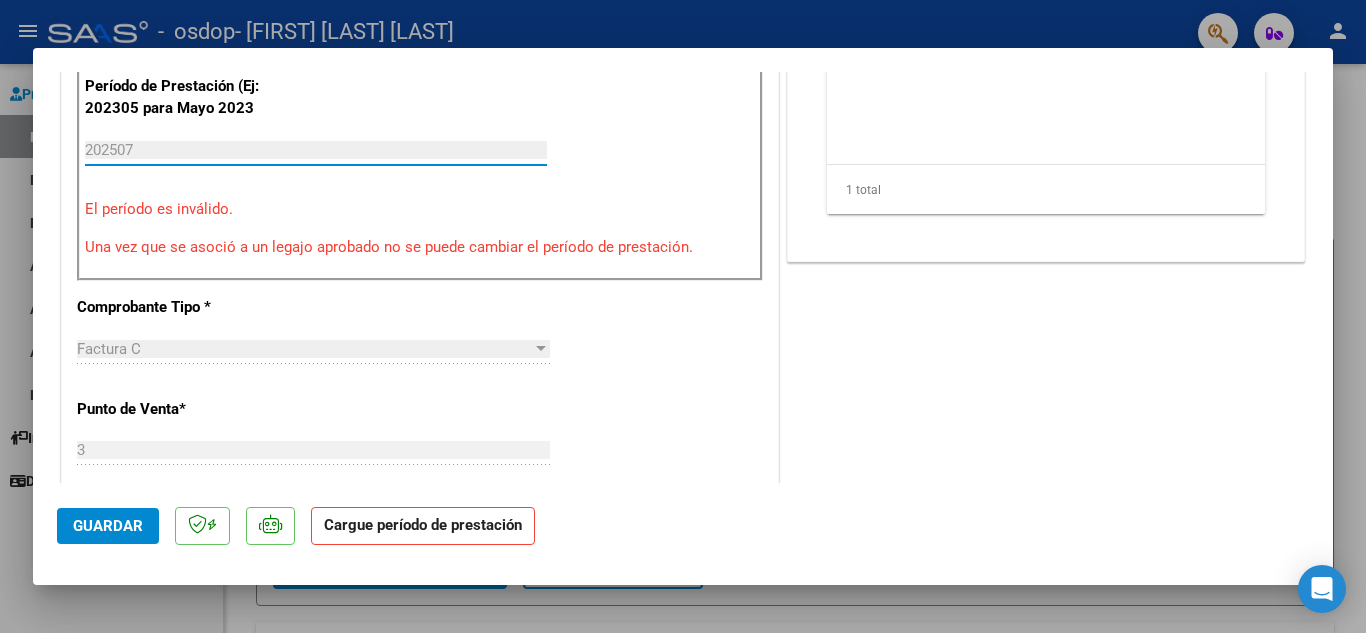 click on "Una vez que se asoció a un legajo aprobado no se puede cambiar el período de prestación." at bounding box center [420, 247] 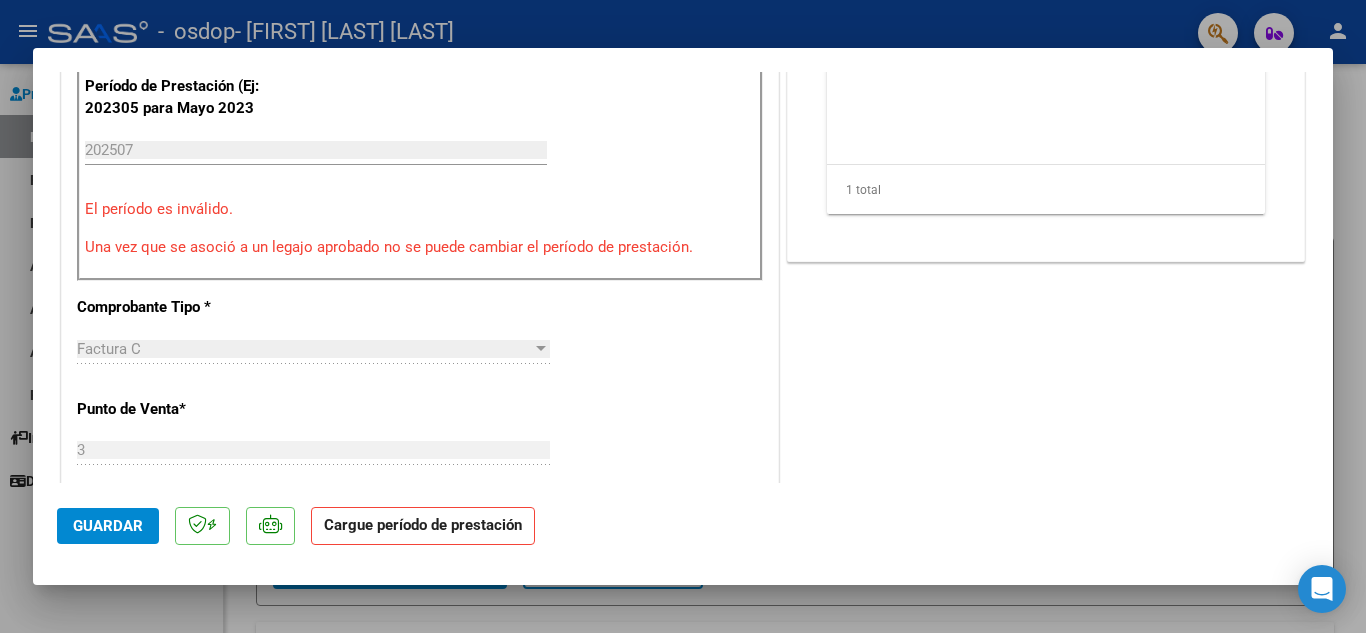 click on "Una vez que se asoció a un legajo aprobado no se puede cambiar el período de prestación." at bounding box center (420, 247) 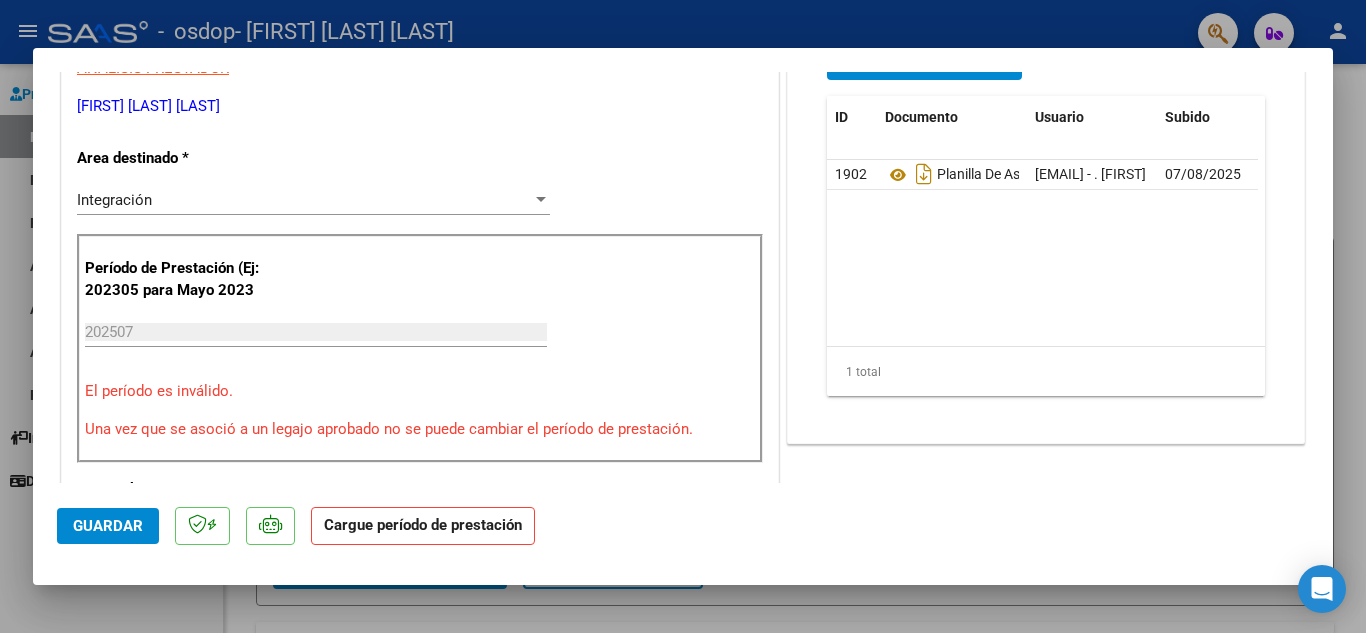 scroll, scrollTop: 343, scrollLeft: 0, axis: vertical 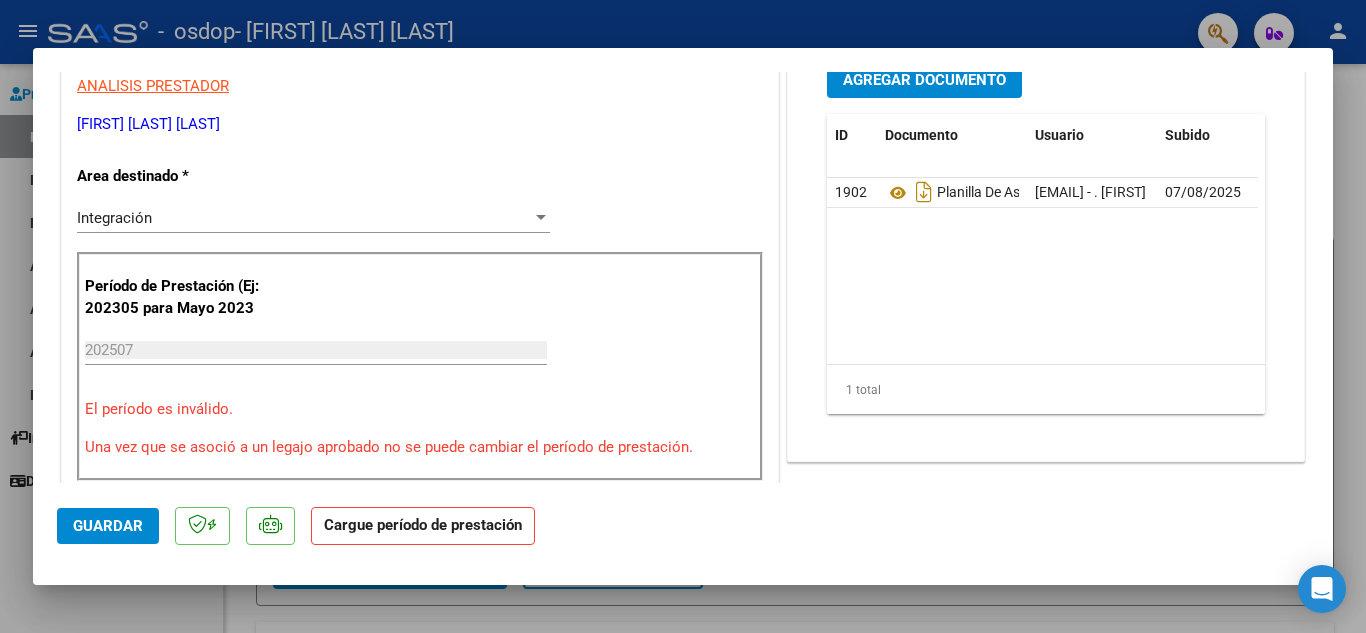 click on "202507 Ingrese el Período de Prestación como indica el ejemplo" at bounding box center [316, 350] 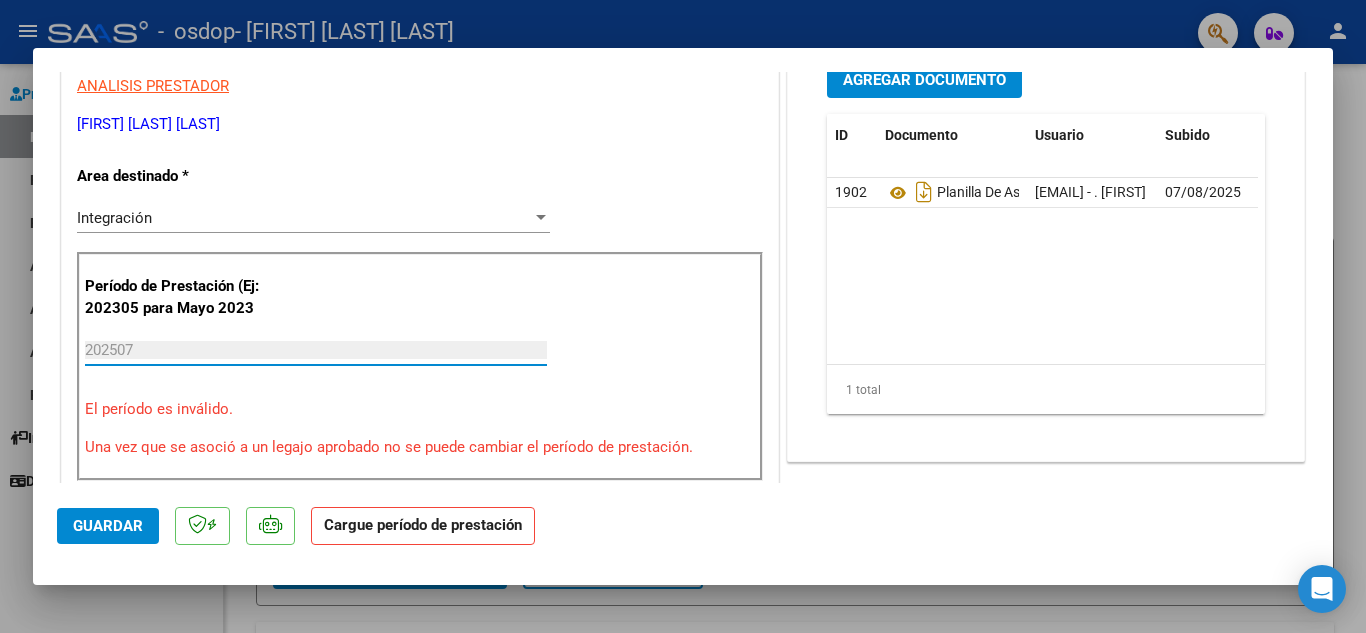 click on "202507" at bounding box center (316, 350) 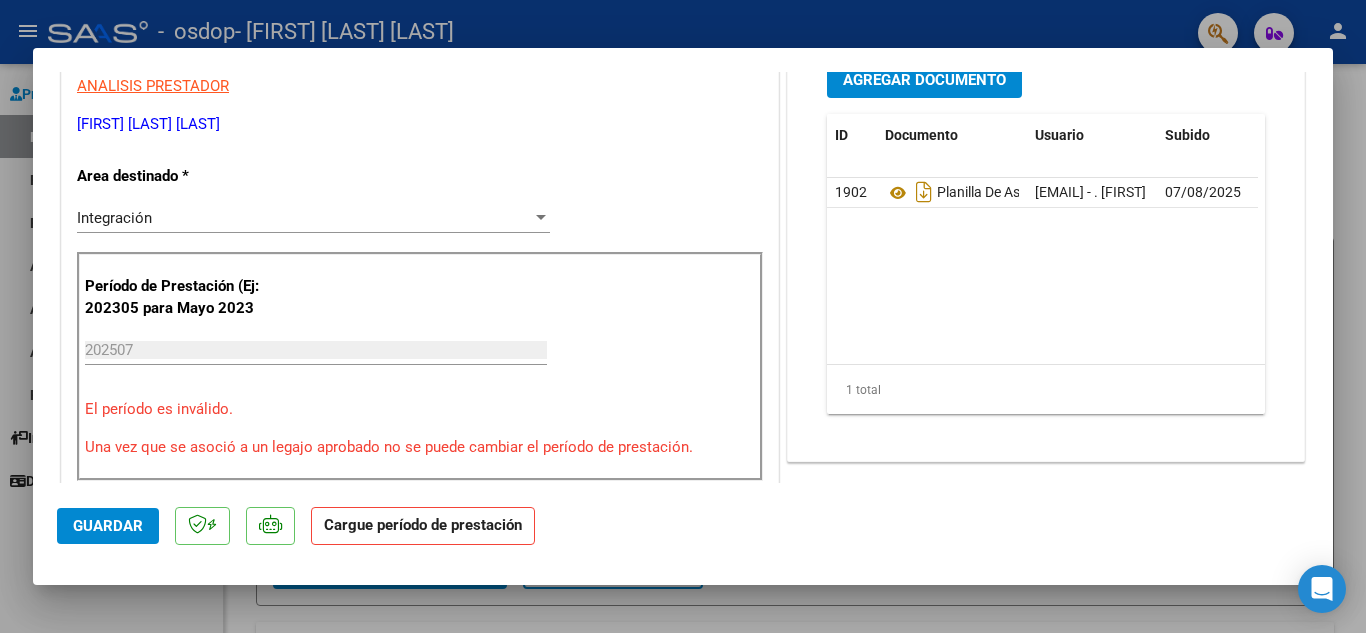 drag, startPoint x: 158, startPoint y: 338, endPoint x: 133, endPoint y: 356, distance: 30.805843 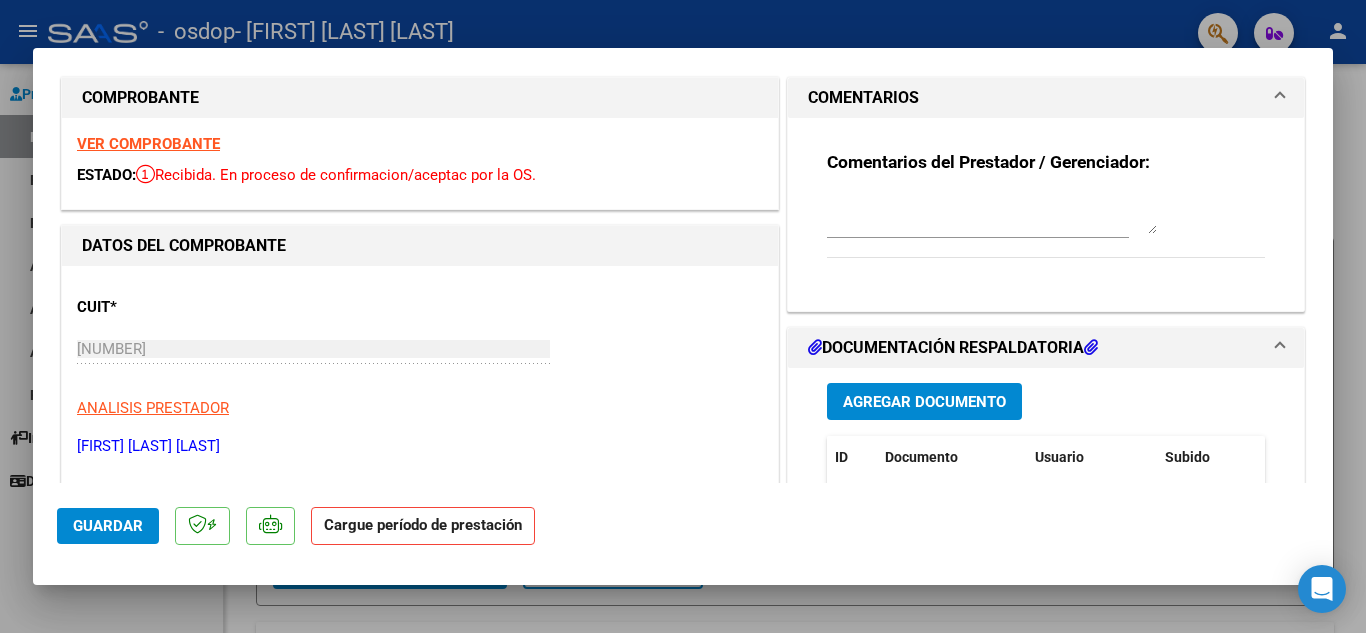scroll, scrollTop: 0, scrollLeft: 0, axis: both 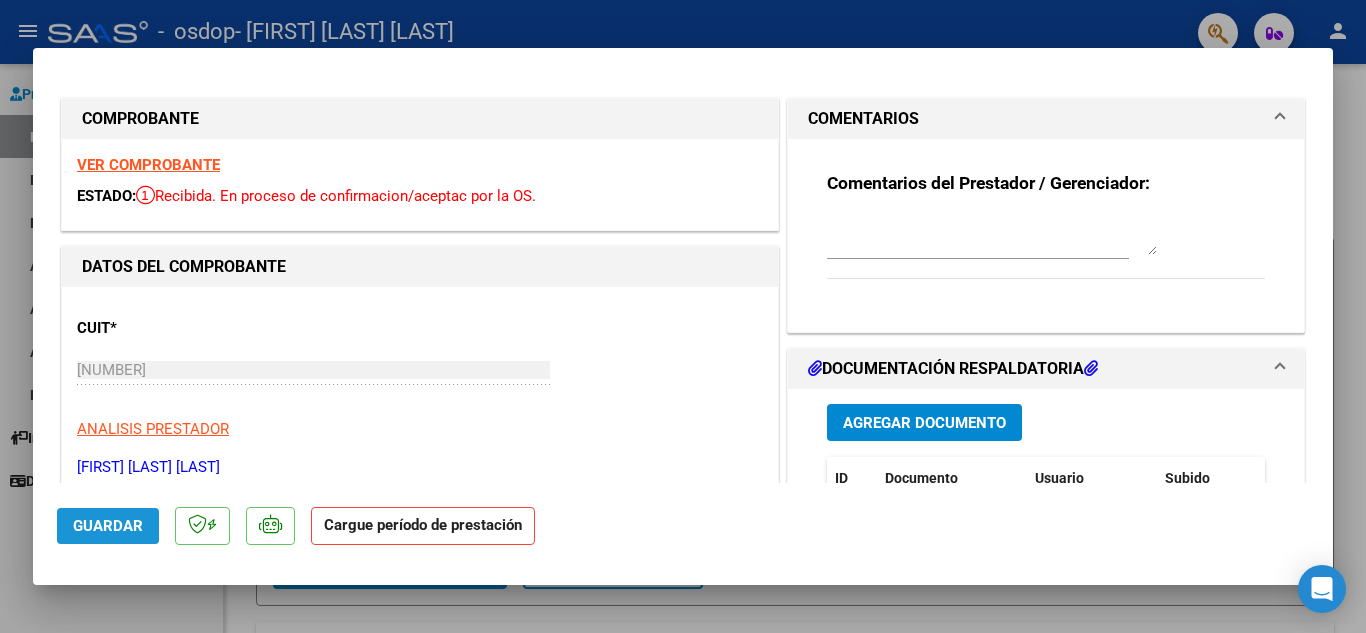 click on "Guardar" 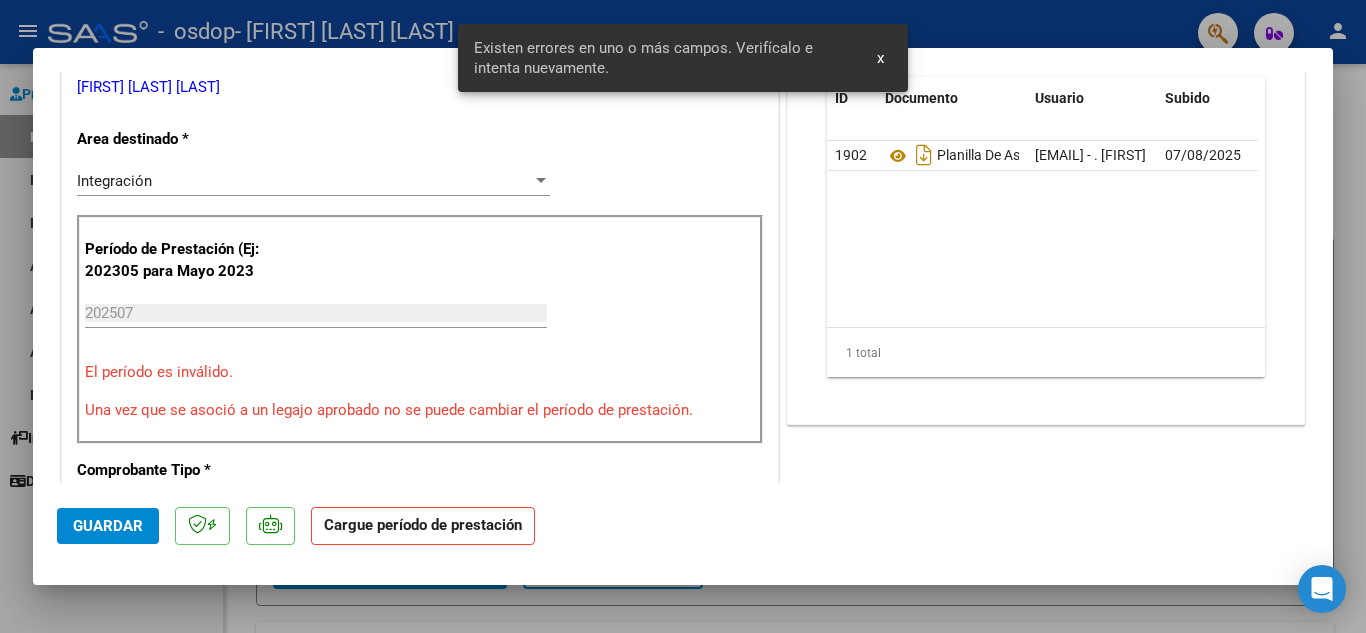 scroll, scrollTop: 395, scrollLeft: 0, axis: vertical 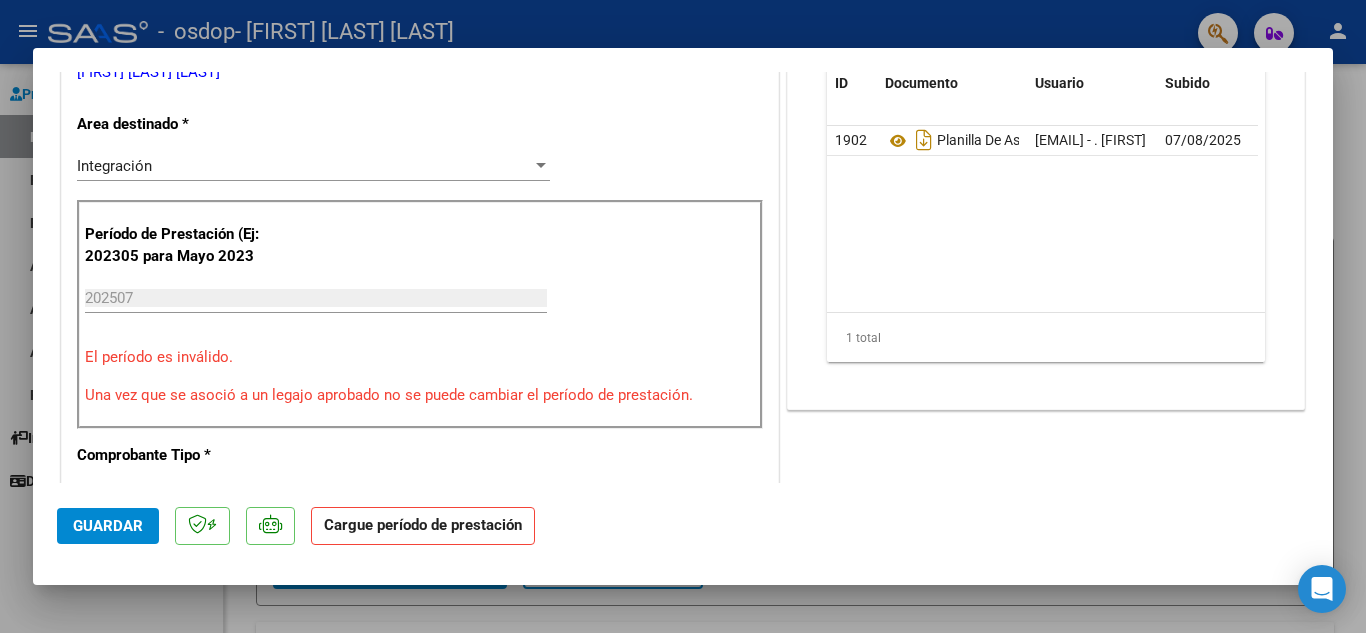 click on "Cargue período de prestación" 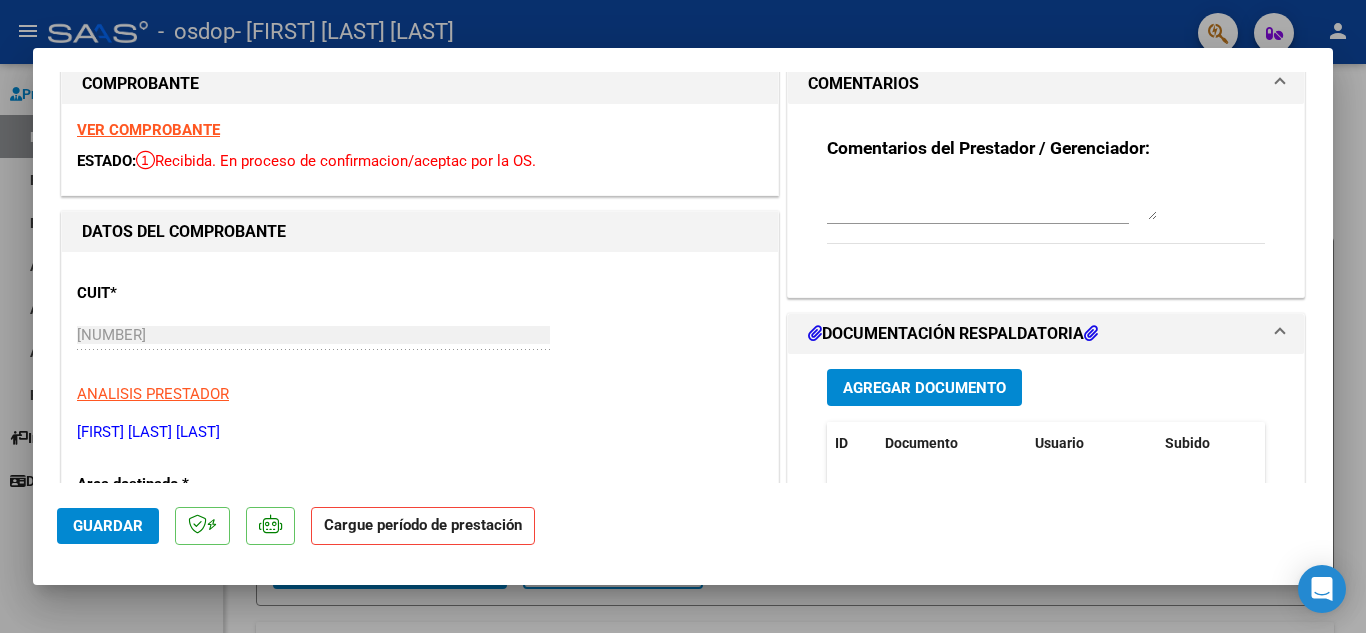 scroll, scrollTop: 0, scrollLeft: 0, axis: both 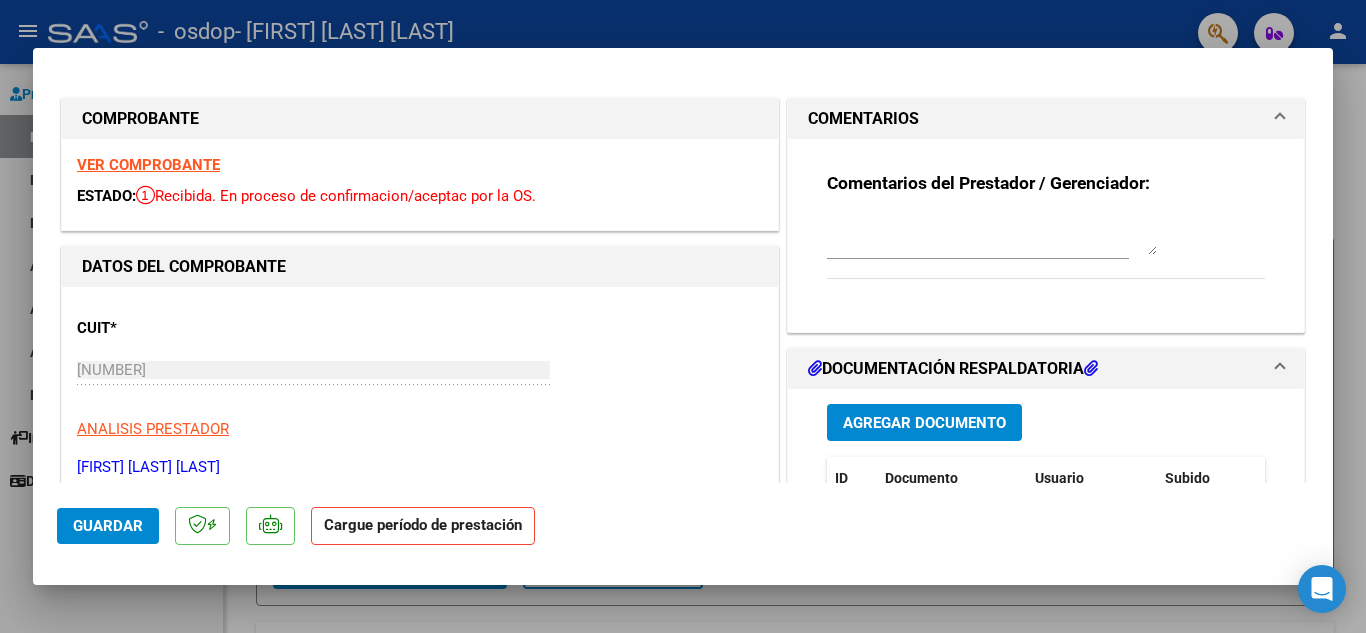click at bounding box center [1280, 119] 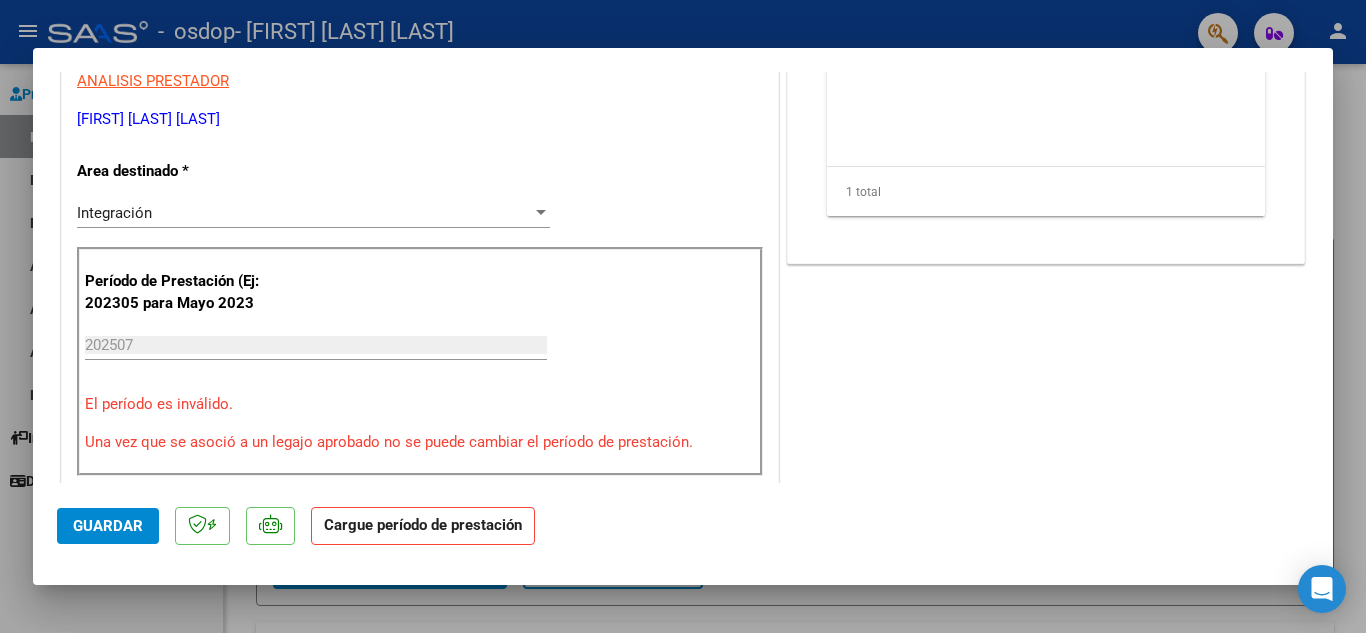 scroll, scrollTop: 343, scrollLeft: 0, axis: vertical 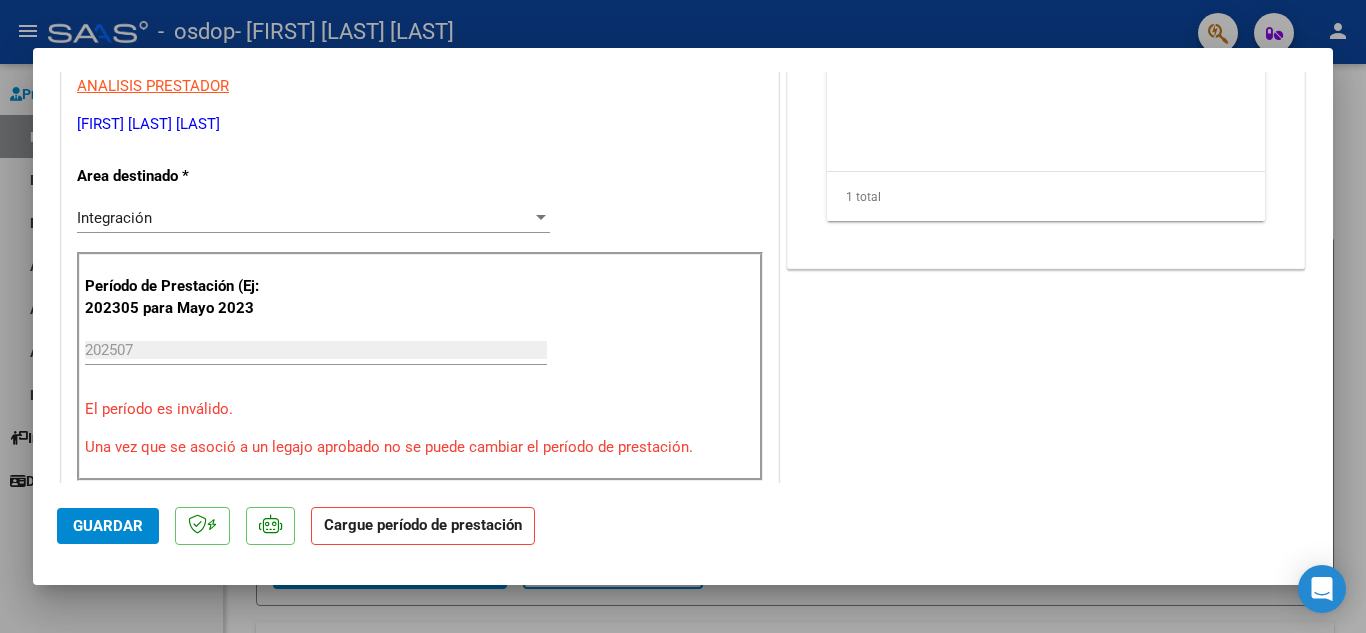 click on "El período es inválido." at bounding box center (420, 409) 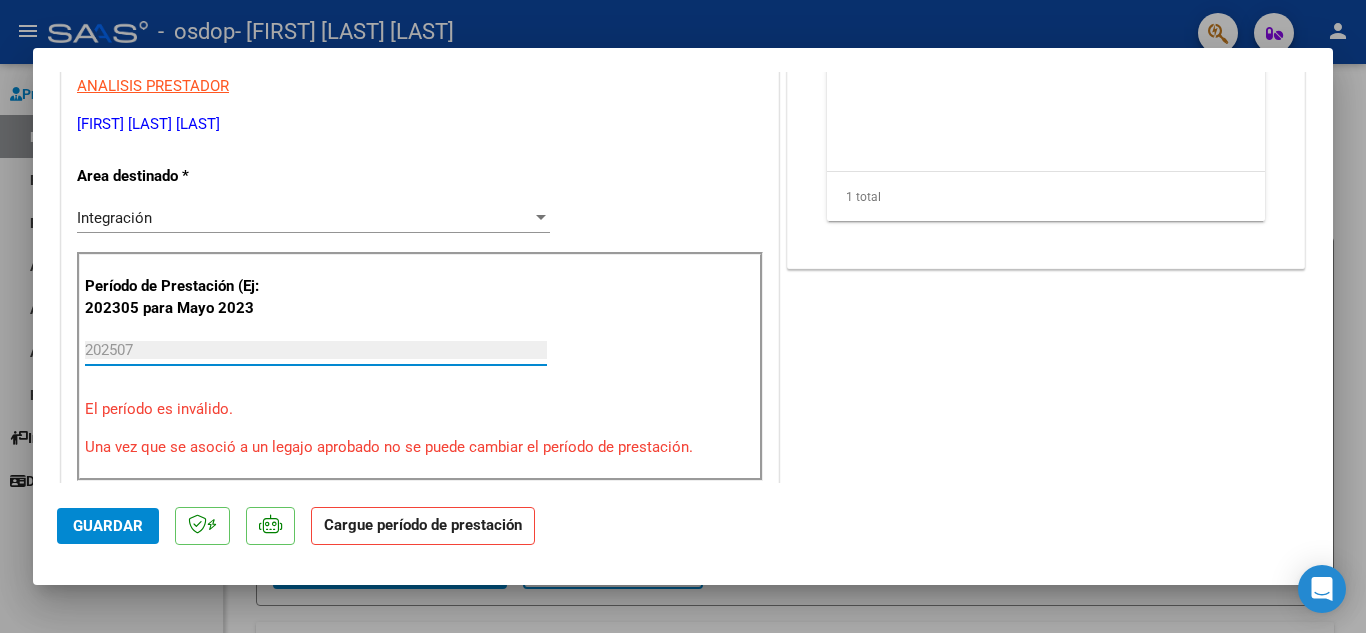 drag, startPoint x: 192, startPoint y: 347, endPoint x: 0, endPoint y: 347, distance: 192 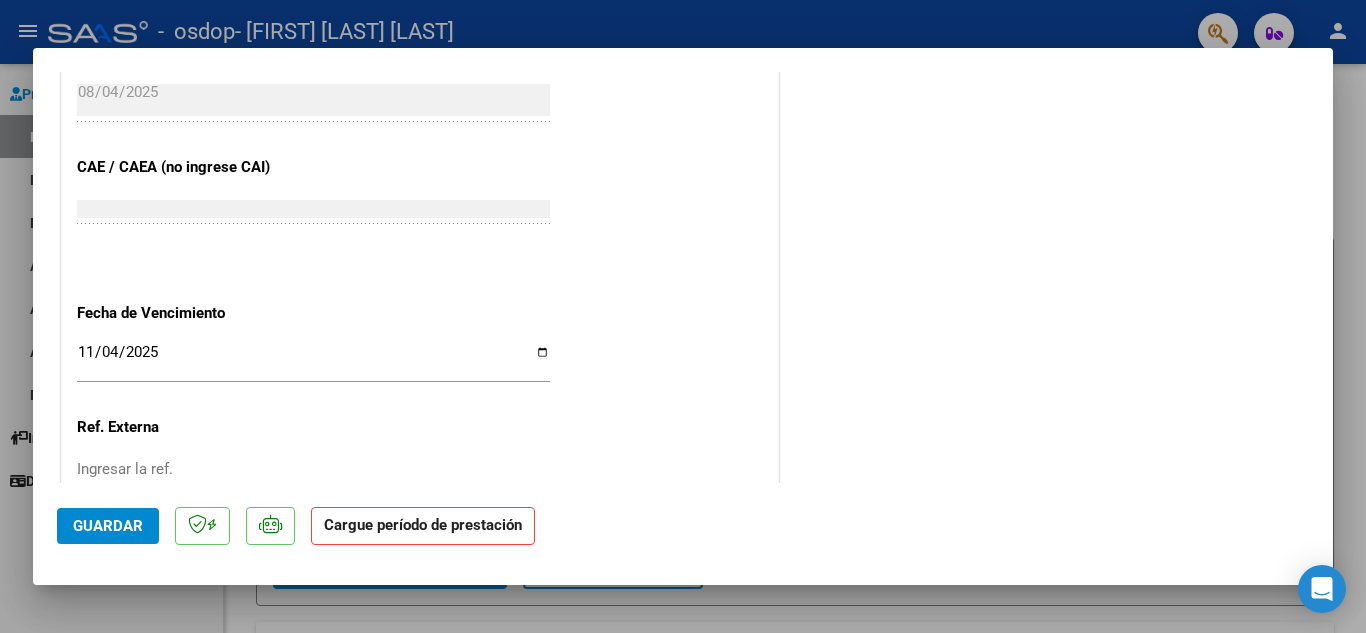 scroll, scrollTop: 1243, scrollLeft: 0, axis: vertical 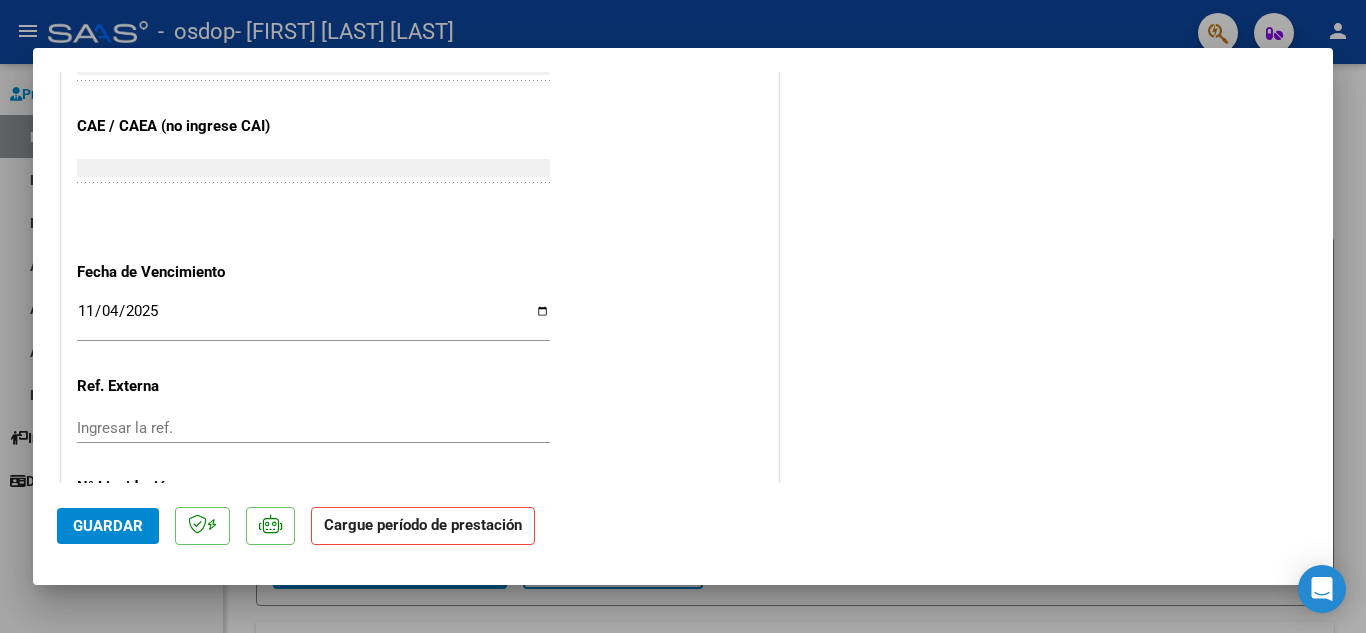 click on "Cargue período de prestación" 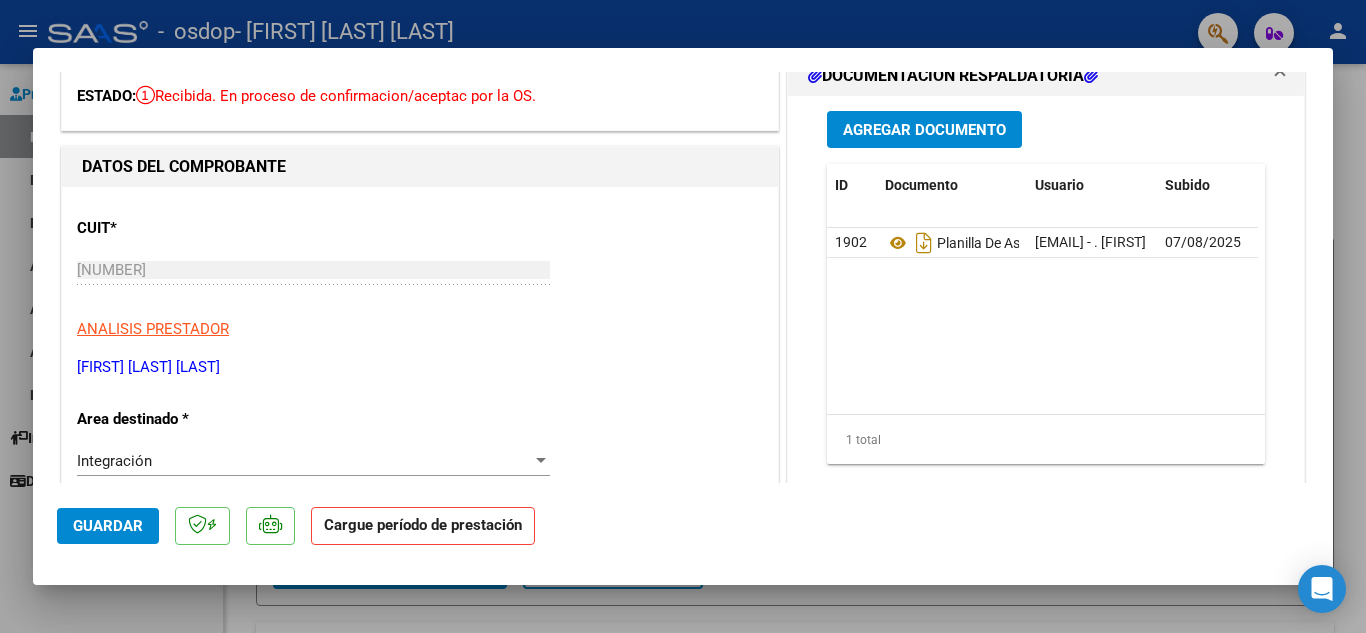 scroll, scrollTop: 200, scrollLeft: 0, axis: vertical 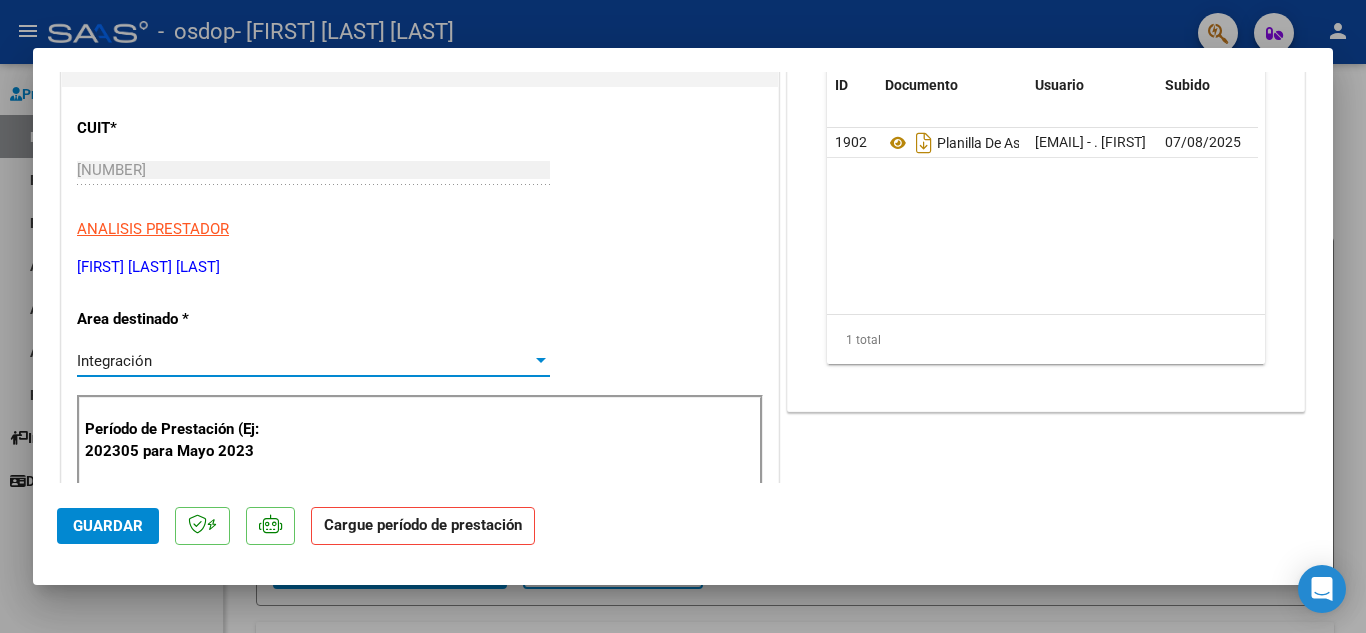 click on "Integración" at bounding box center (304, 361) 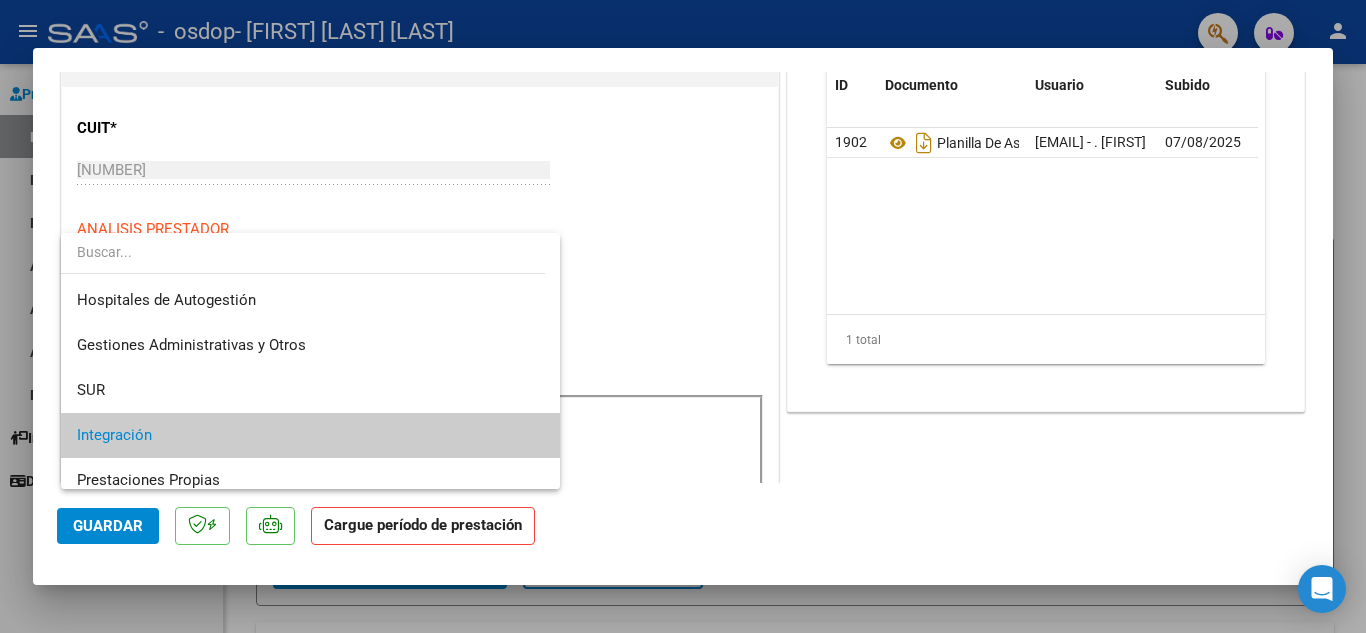 scroll, scrollTop: 75, scrollLeft: 0, axis: vertical 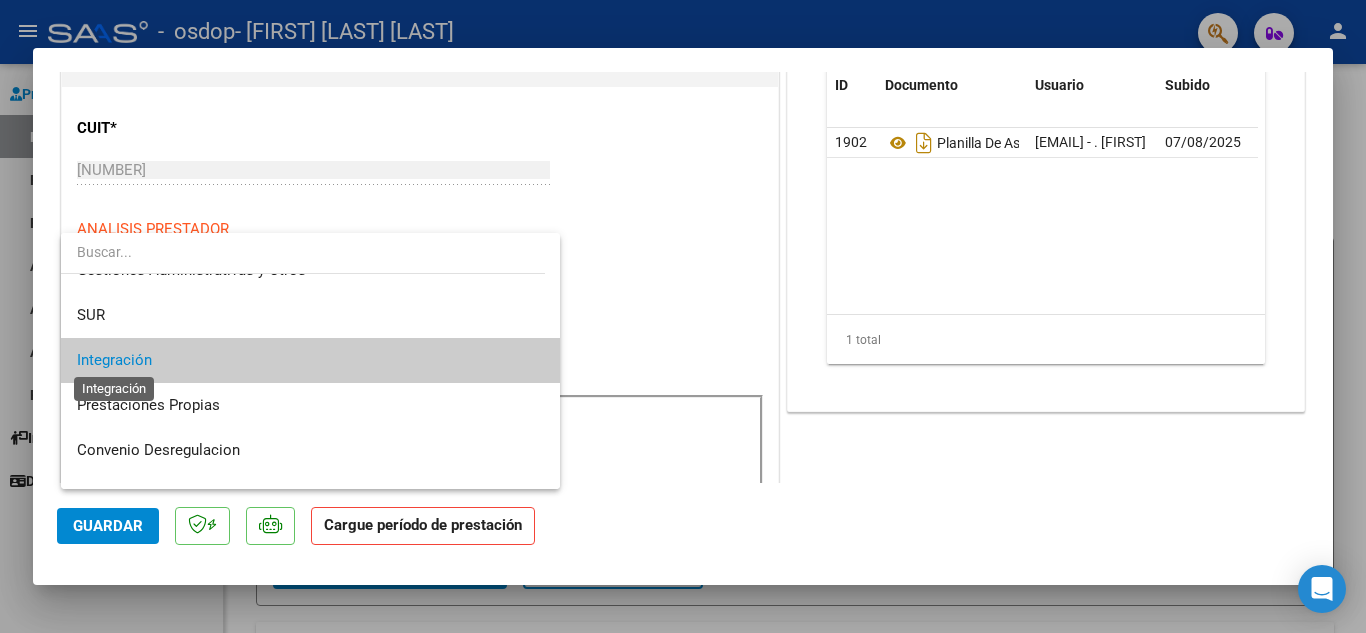click on "Integración" at bounding box center (114, 360) 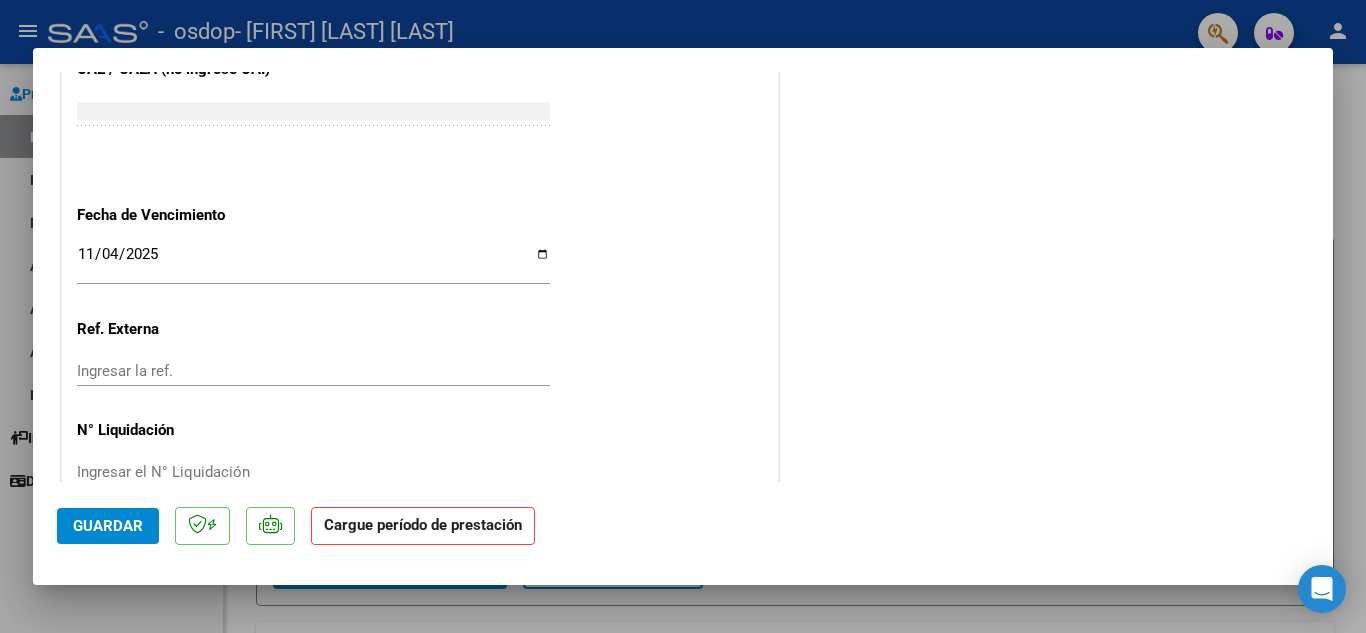 scroll, scrollTop: 1343, scrollLeft: 0, axis: vertical 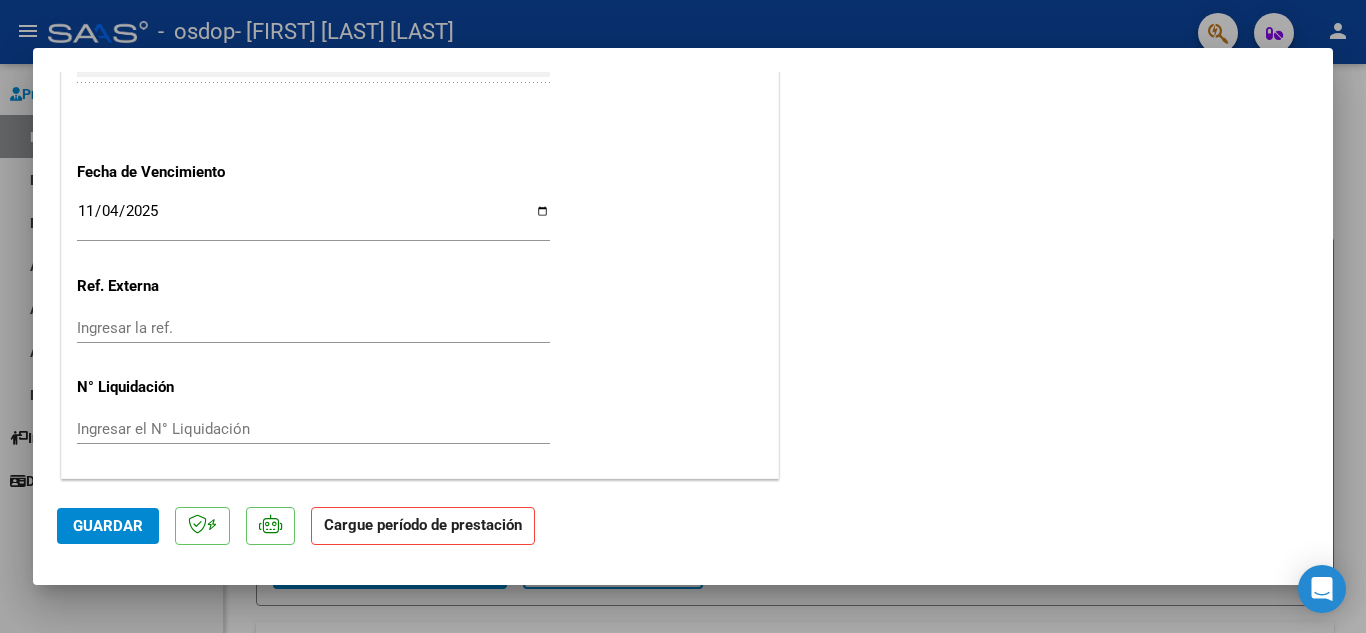 click on "Ingresar el N° Liquidación" at bounding box center [313, 429] 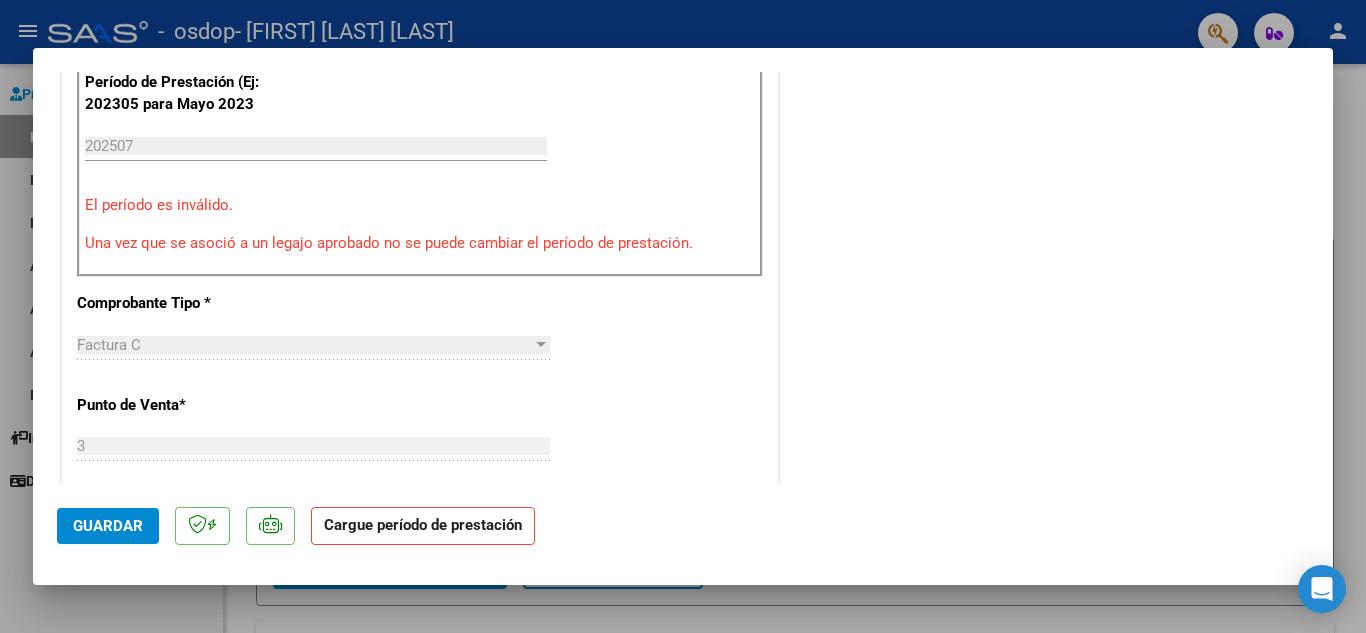 scroll, scrollTop: 543, scrollLeft: 0, axis: vertical 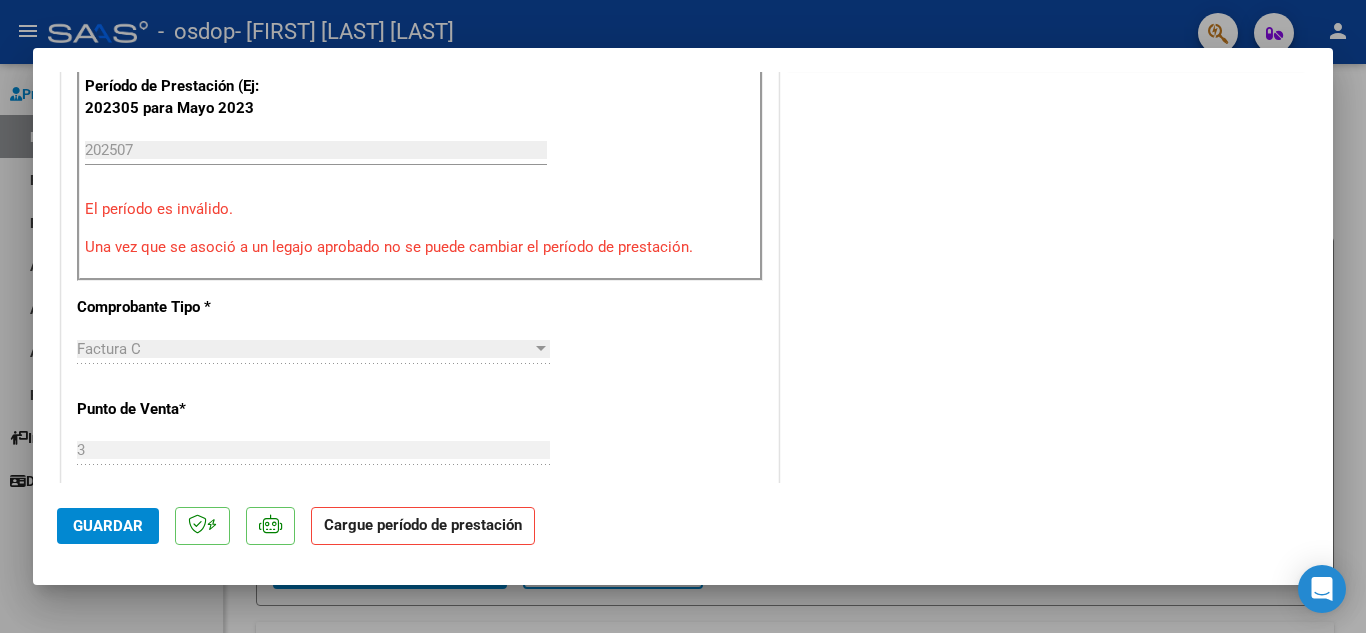 click on "Guardar" 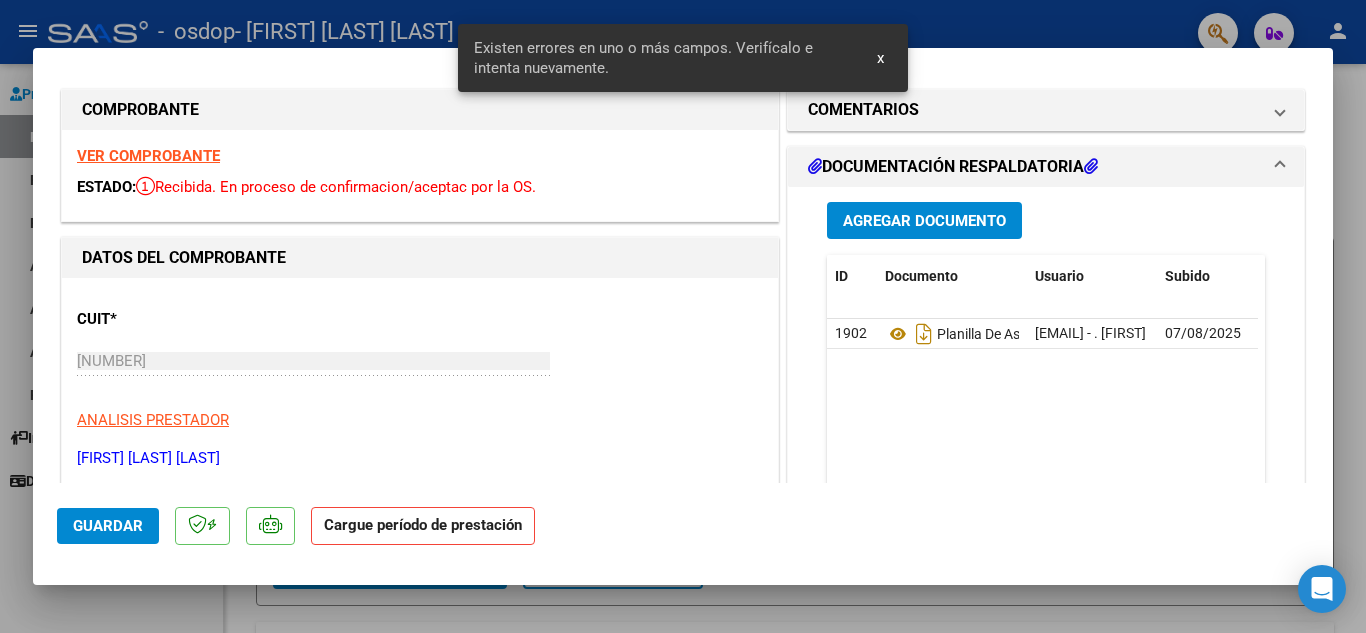 scroll, scrollTop: 0, scrollLeft: 0, axis: both 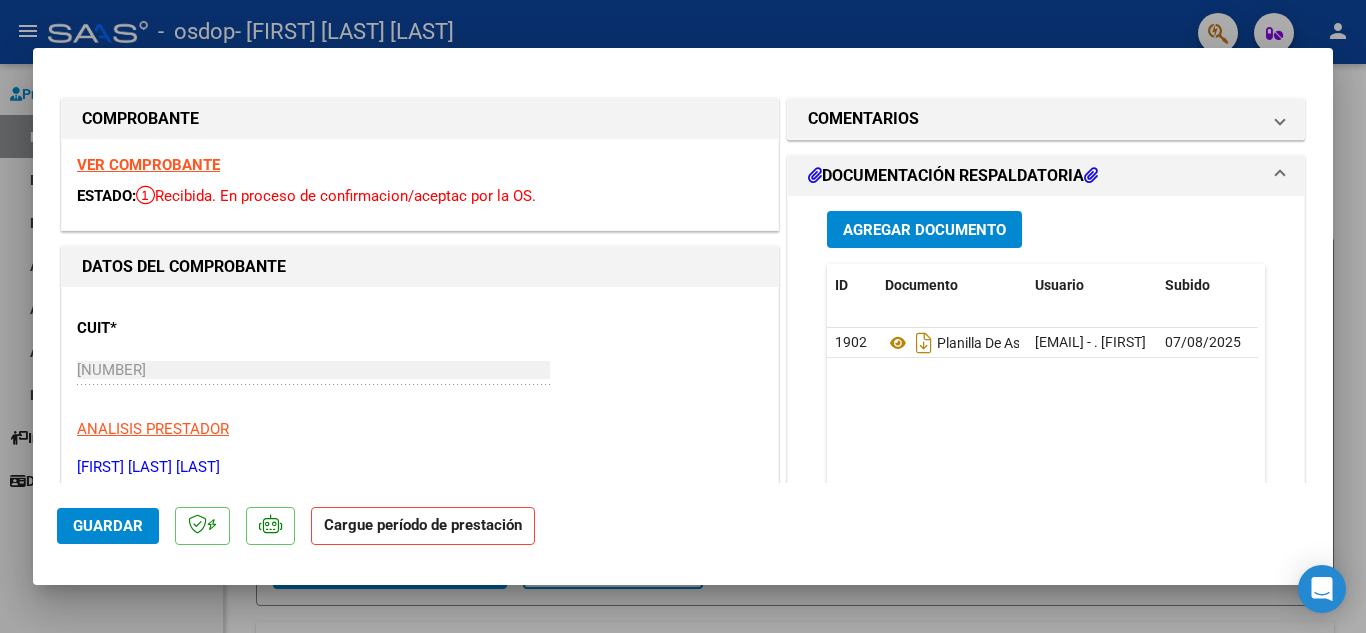click at bounding box center [683, 316] 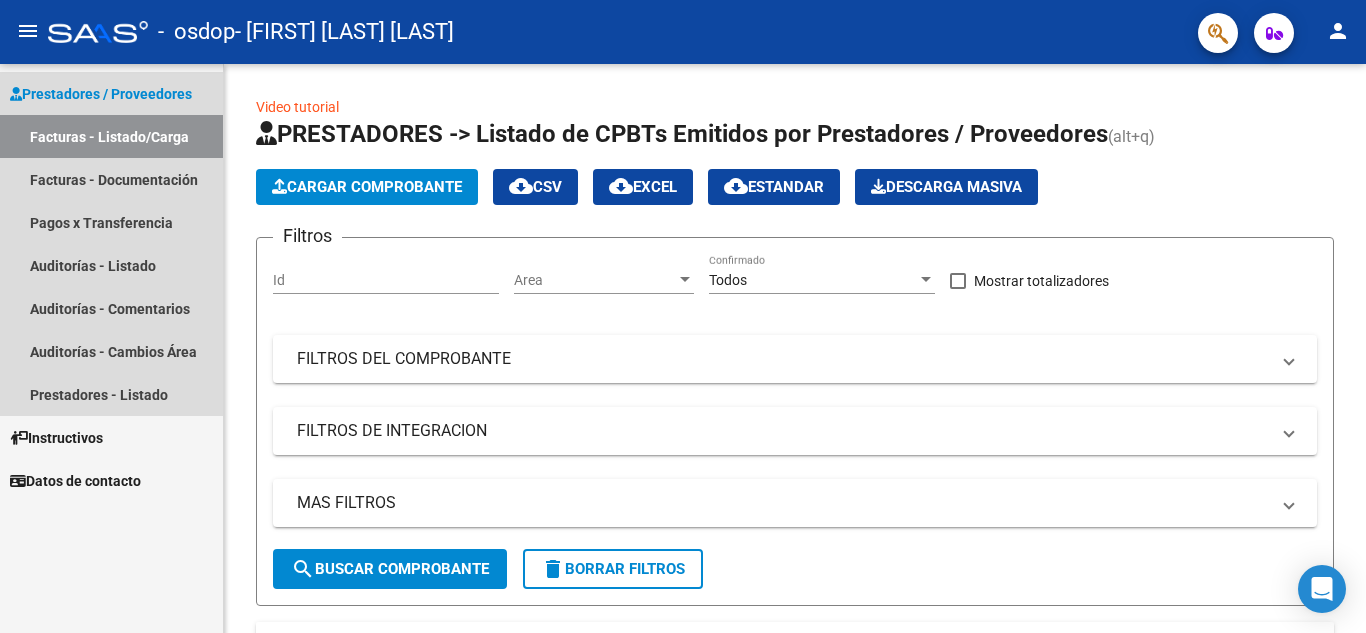 click on "Facturas - Listado/Carga" at bounding box center [111, 136] 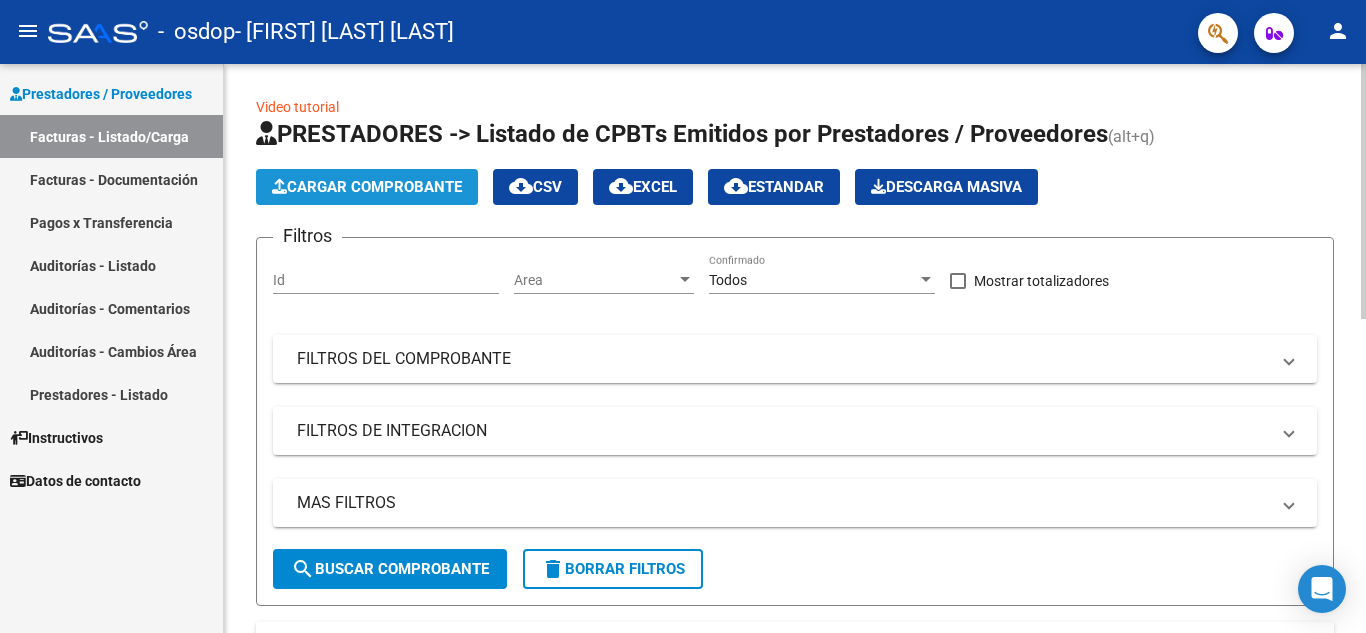 click on "Cargar Comprobante" 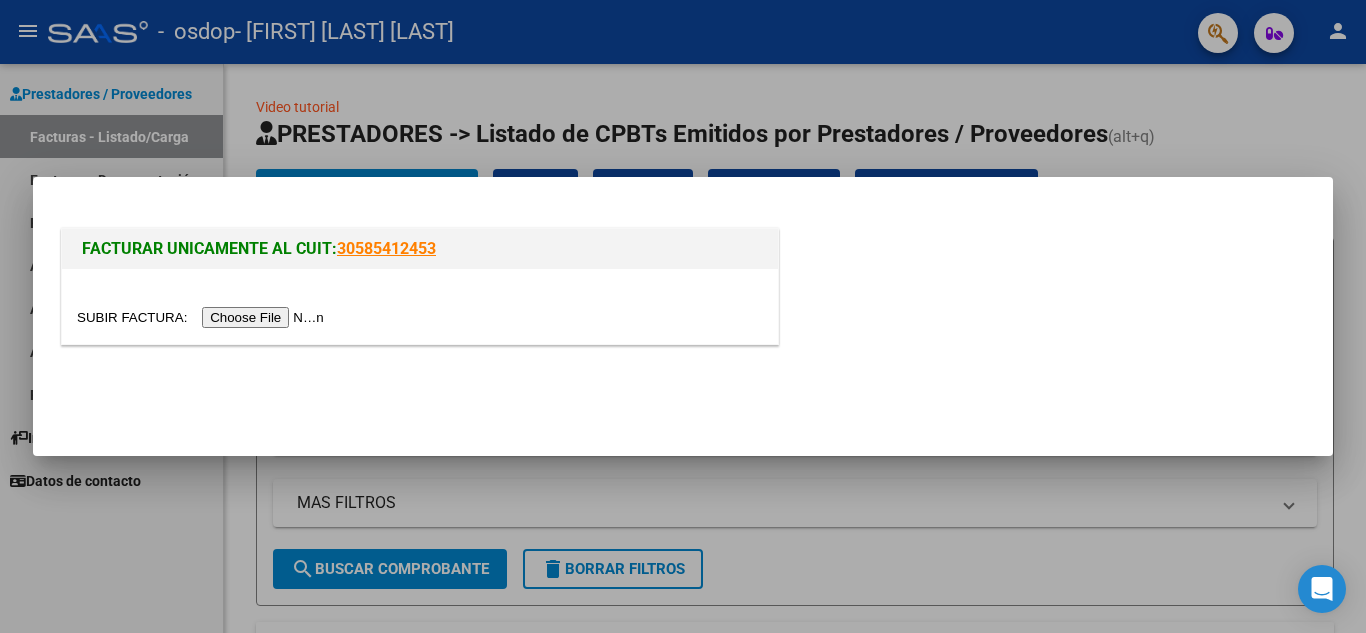 click at bounding box center (683, 316) 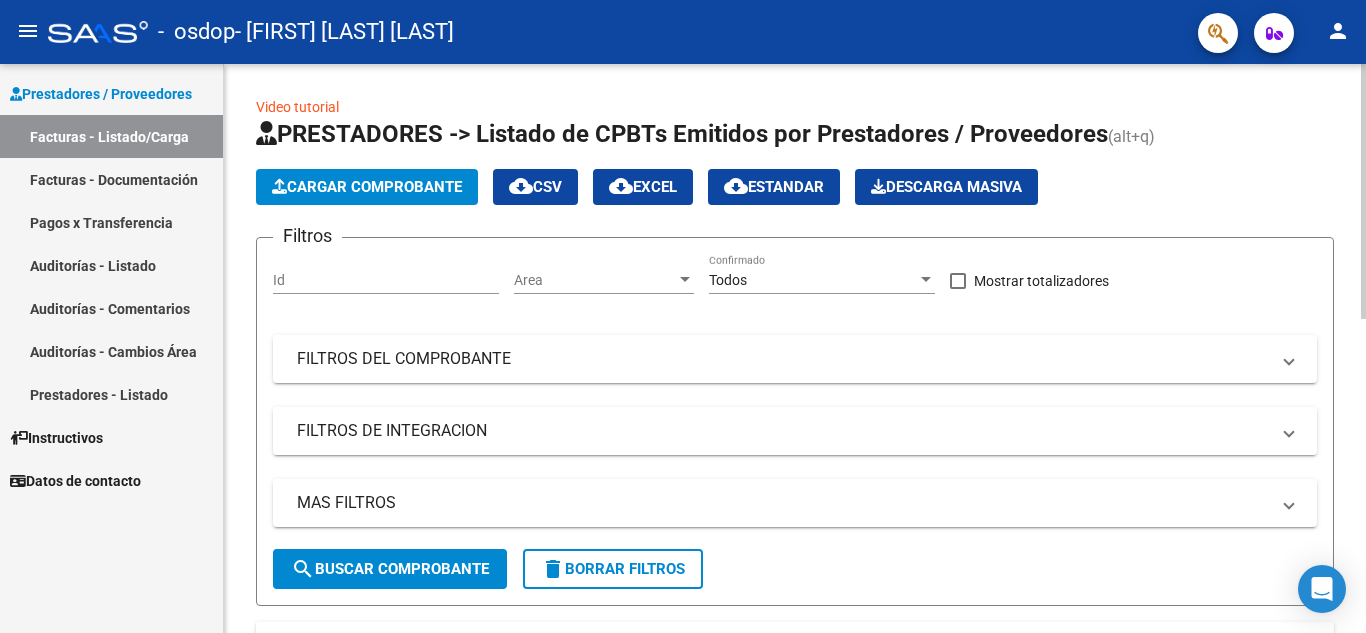 click on "FILTROS DE INTEGRACION" at bounding box center (783, 431) 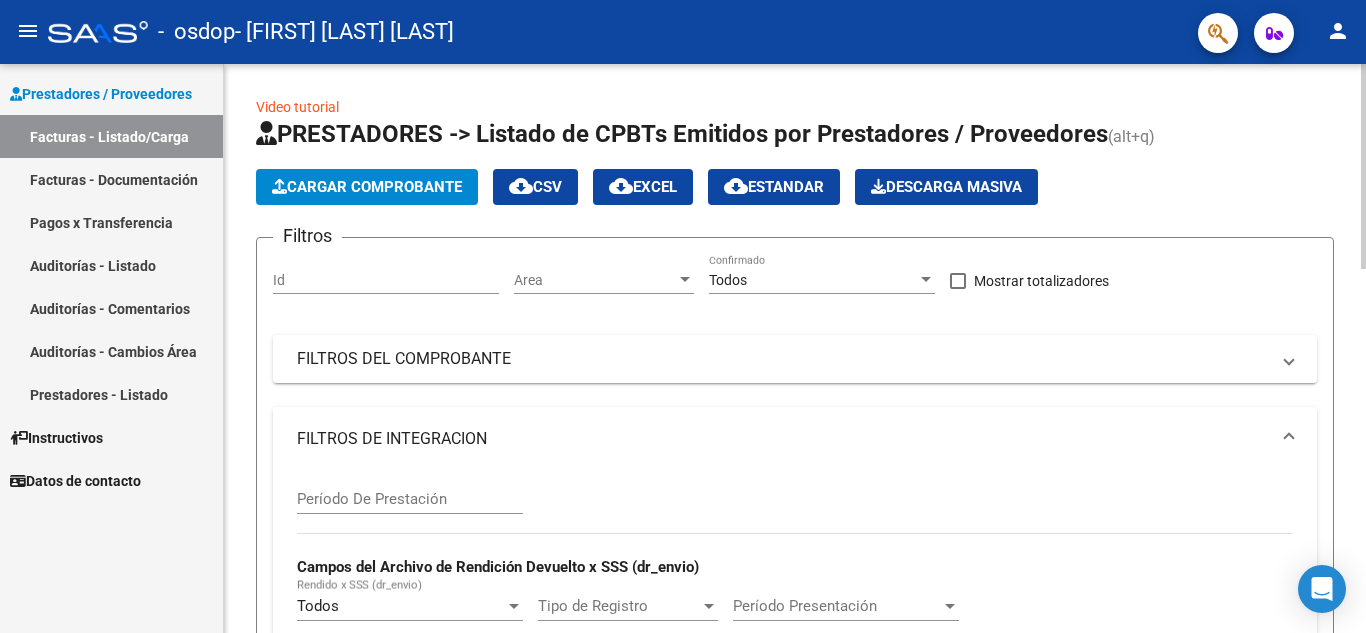 scroll, scrollTop: 200, scrollLeft: 0, axis: vertical 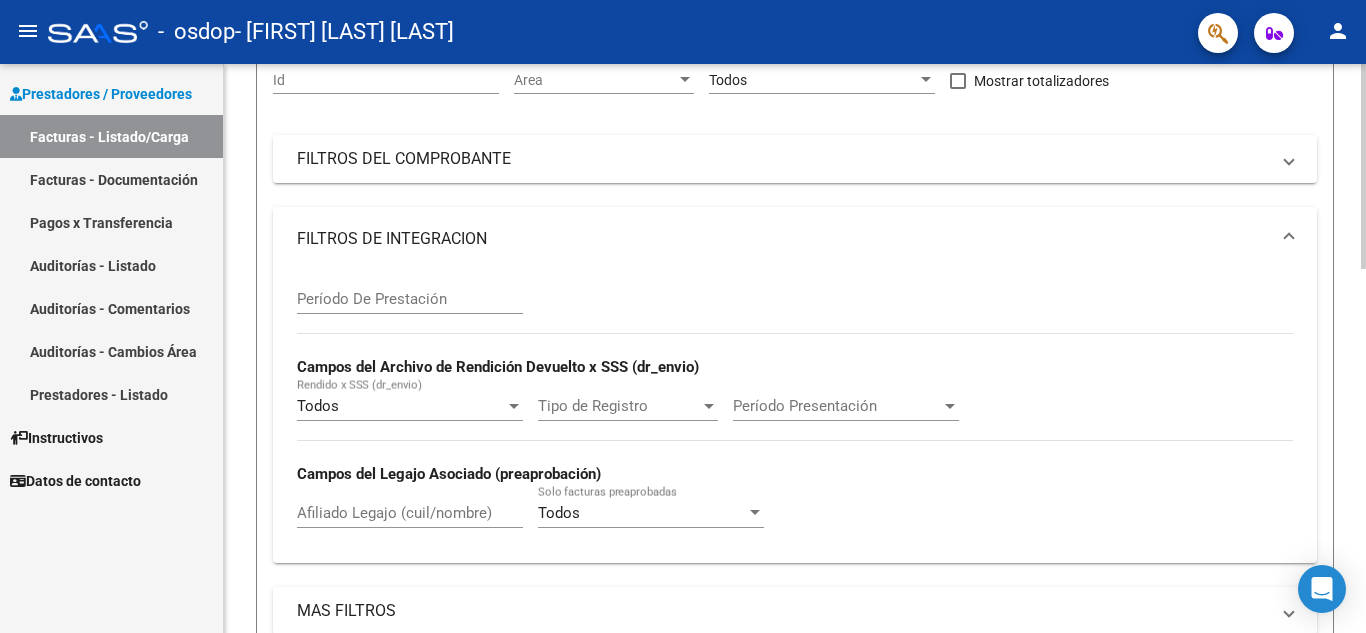 click on "Período De Prestación" at bounding box center (410, 299) 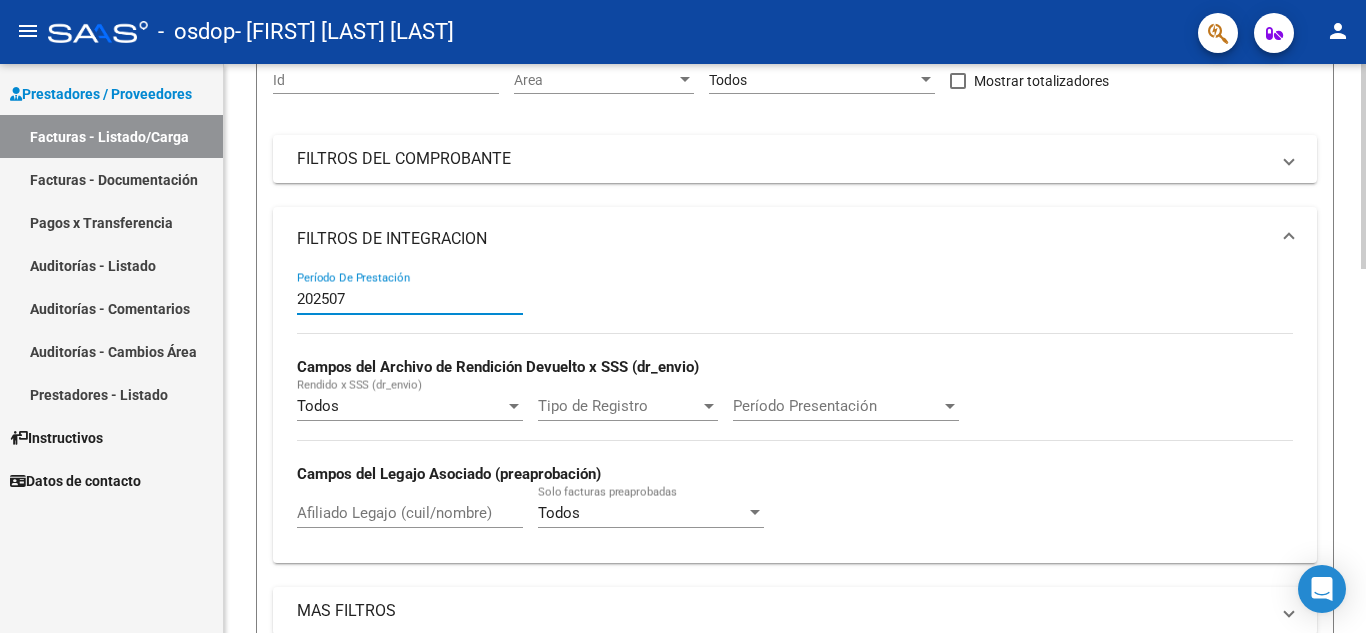 type on "202507" 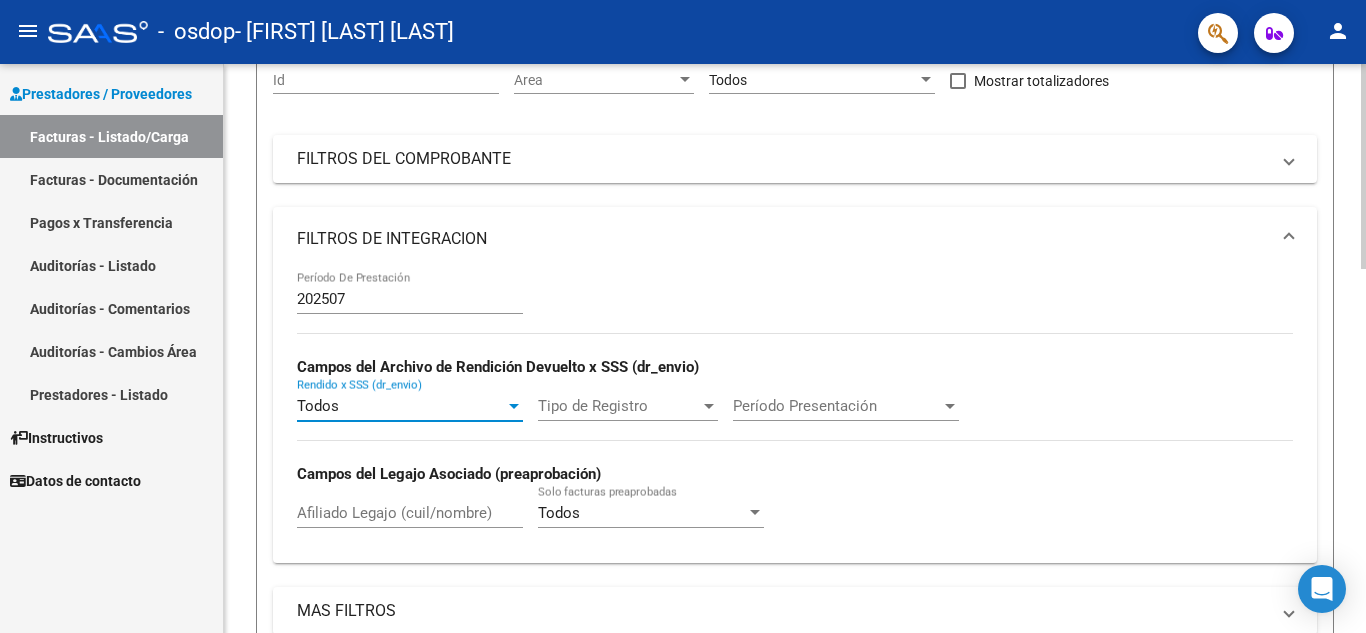 click at bounding box center [514, 406] 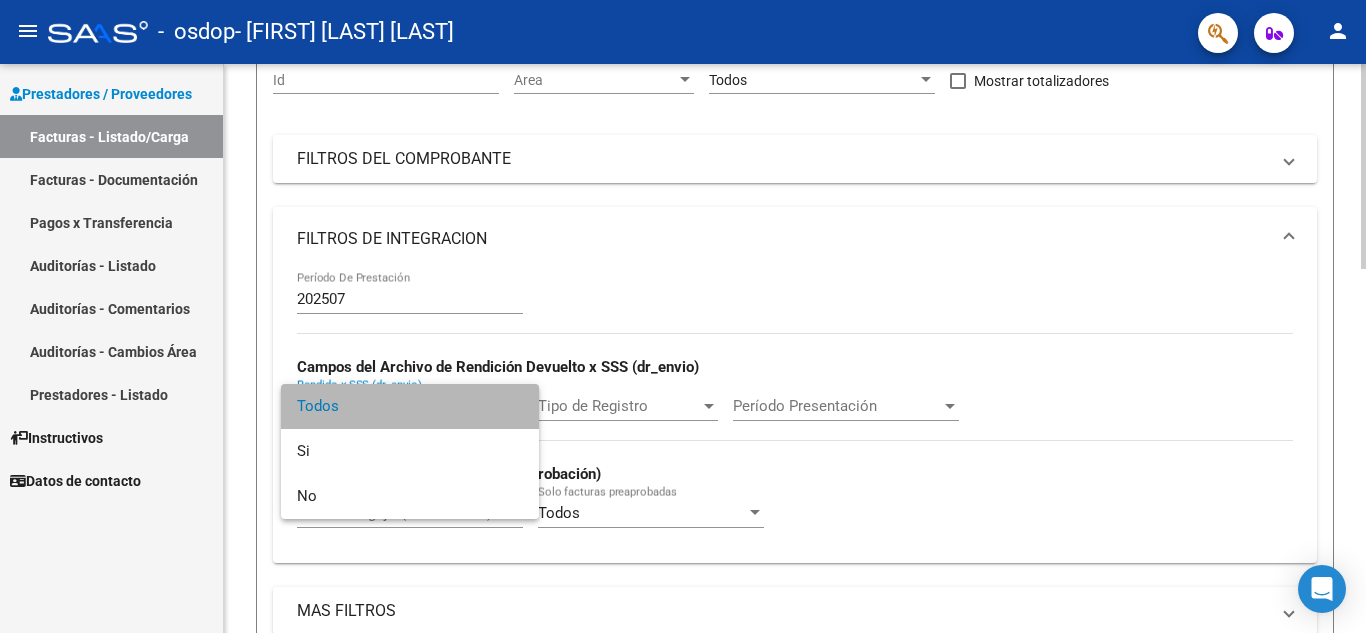 click on "Todos" at bounding box center (410, 406) 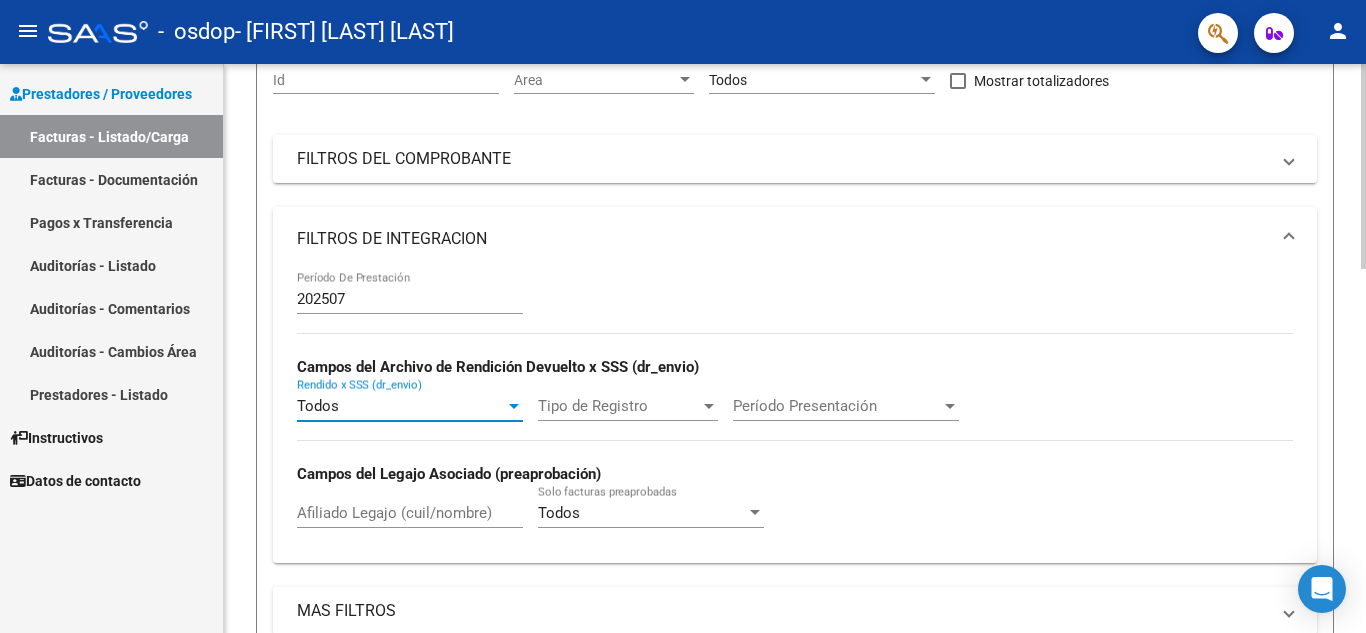 click at bounding box center (709, 406) 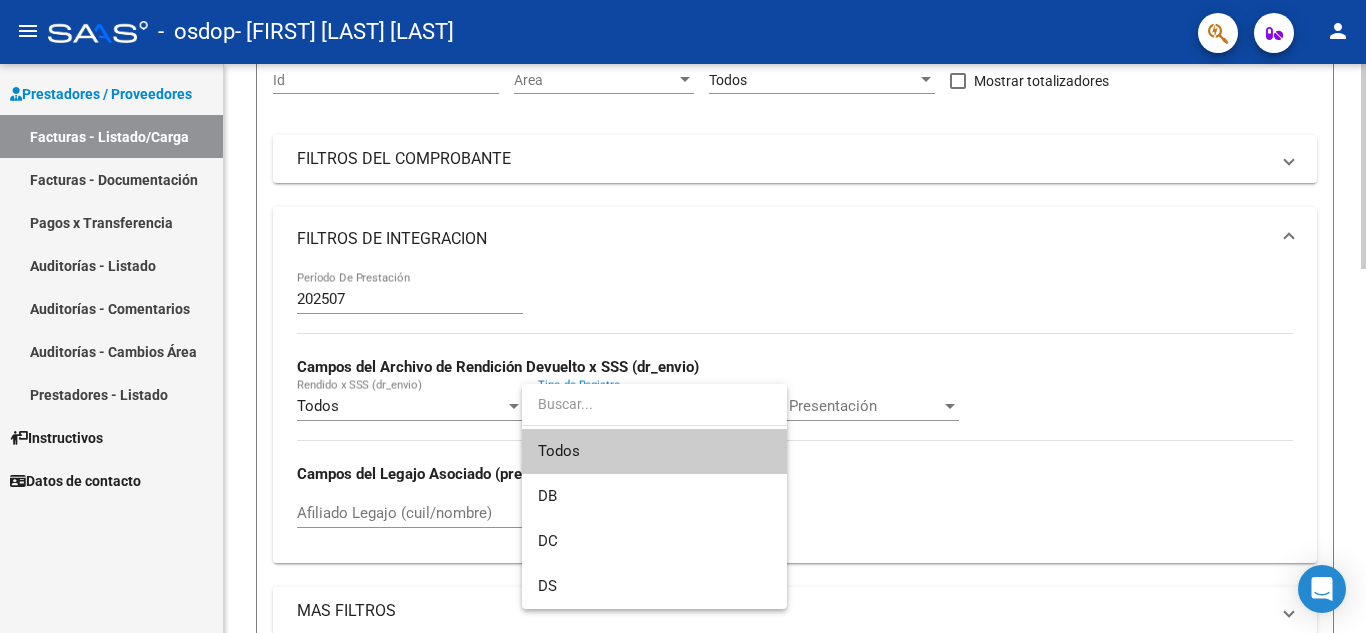 click at bounding box center (654, 404) 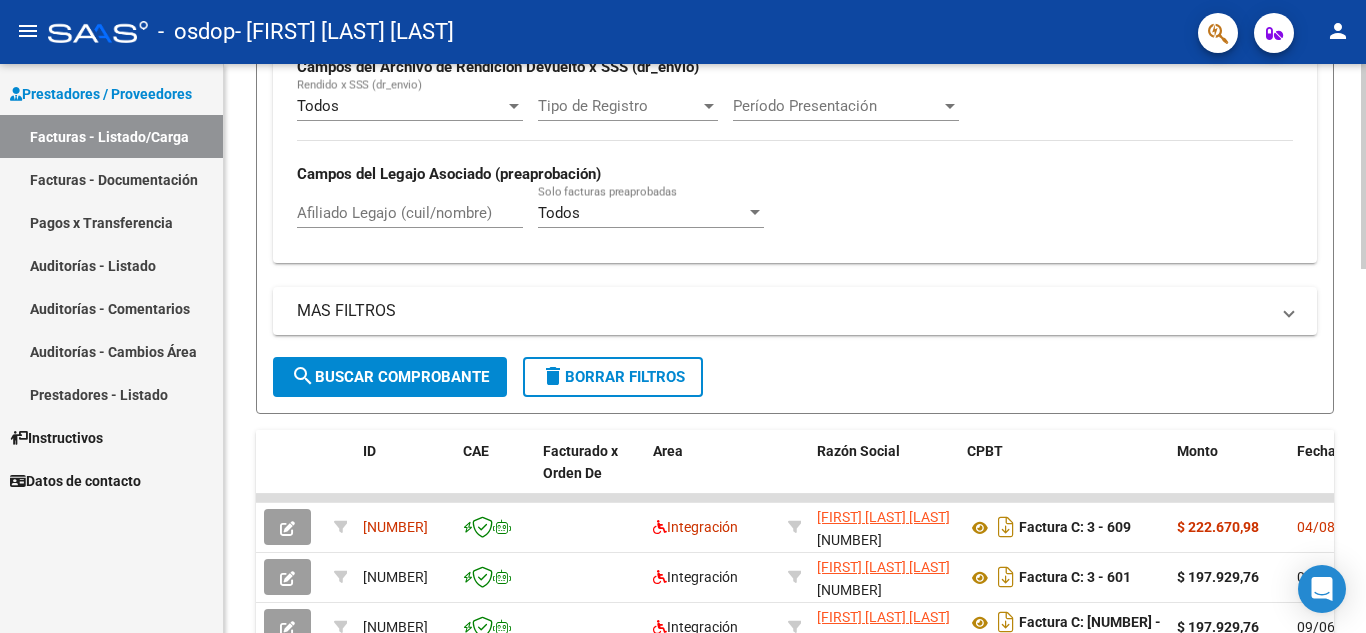 scroll, scrollTop: 600, scrollLeft: 0, axis: vertical 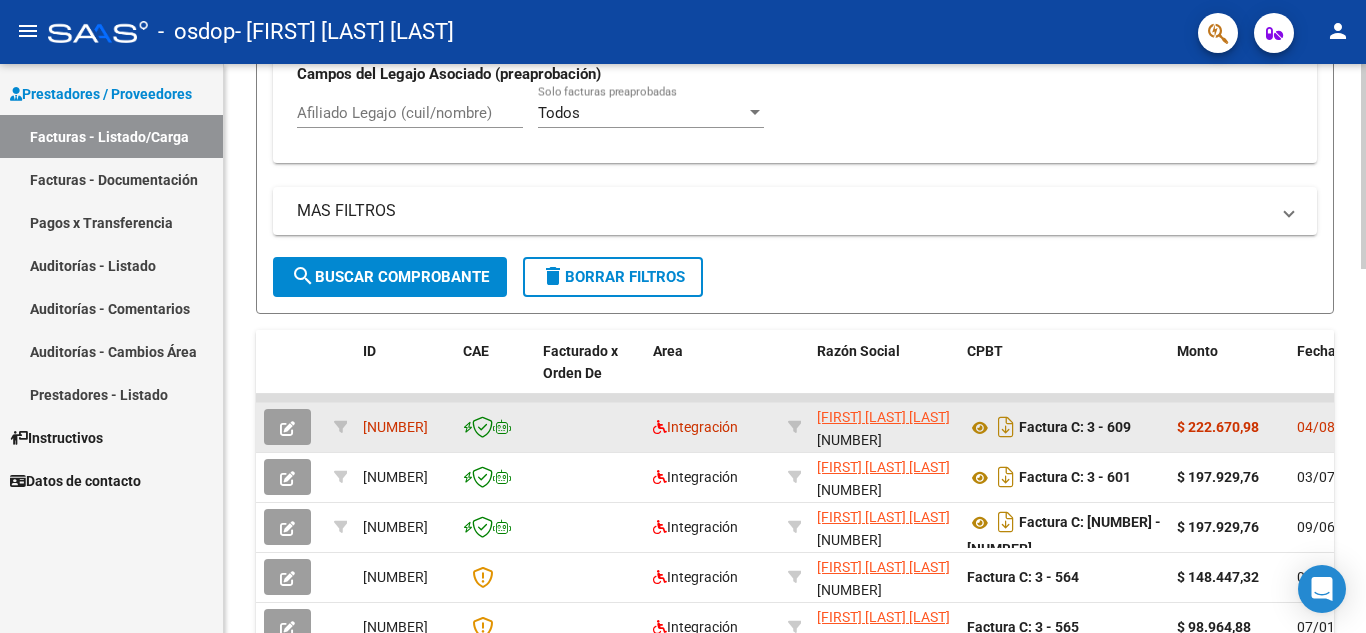 click 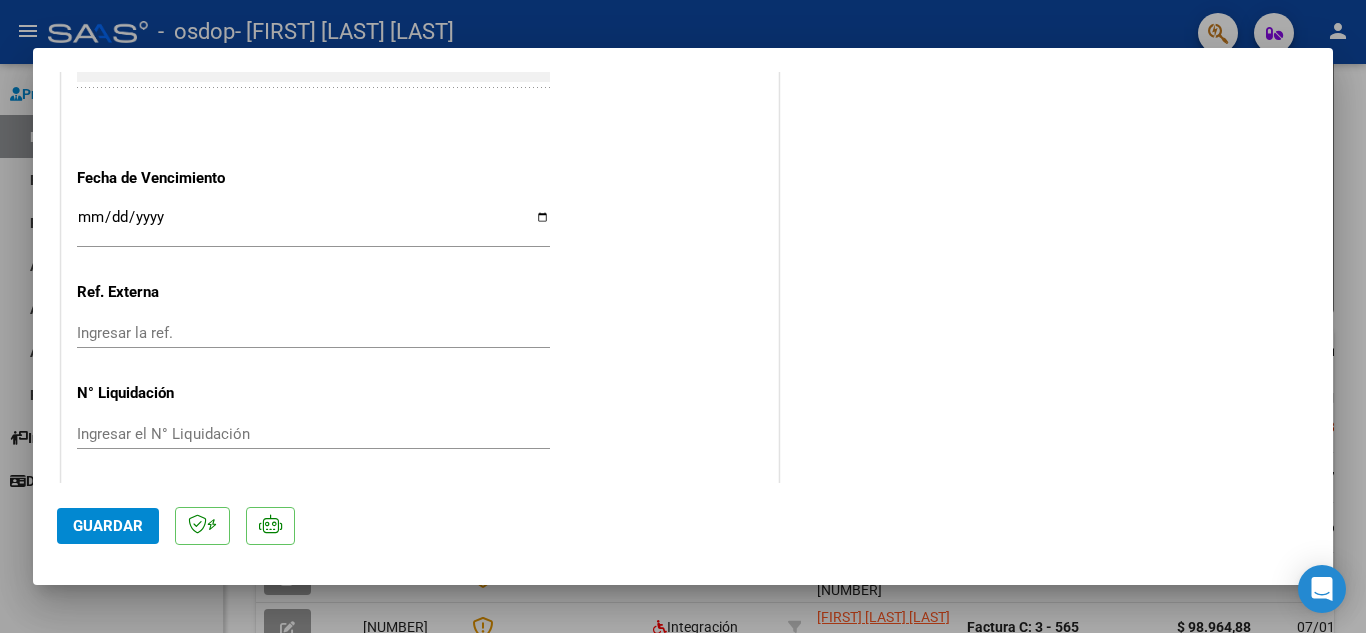 scroll, scrollTop: 1305, scrollLeft: 0, axis: vertical 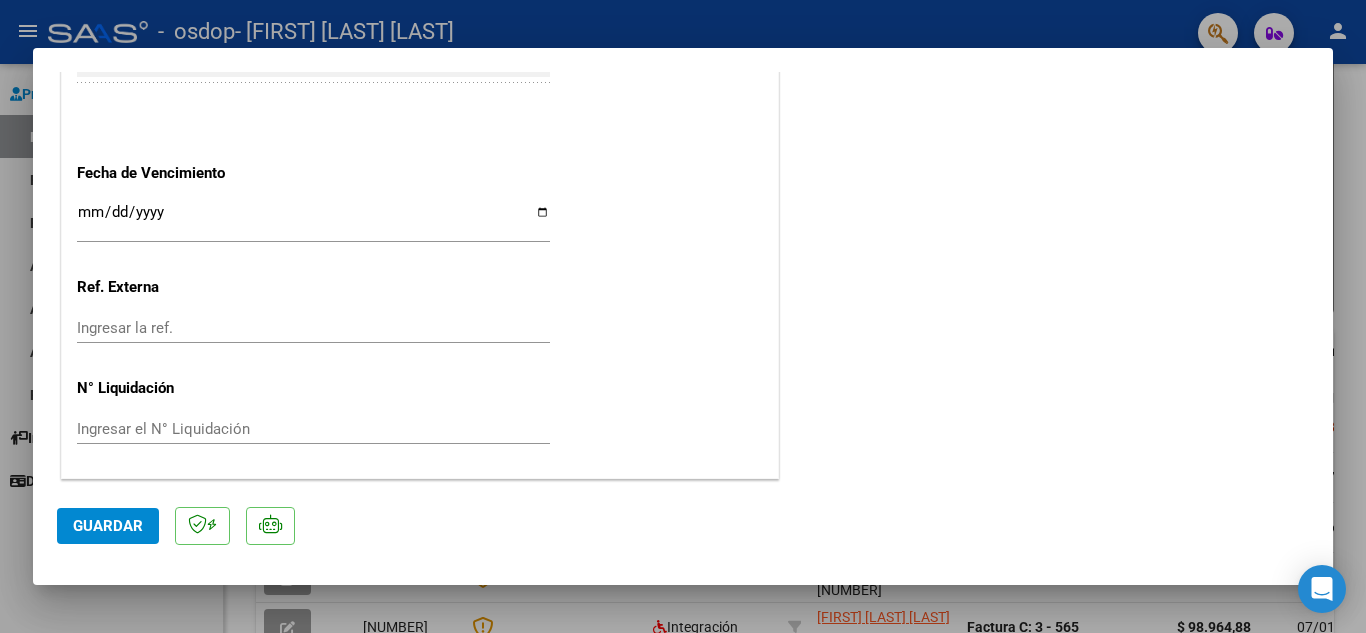 click on "Ingresar la fecha" at bounding box center (313, 220) 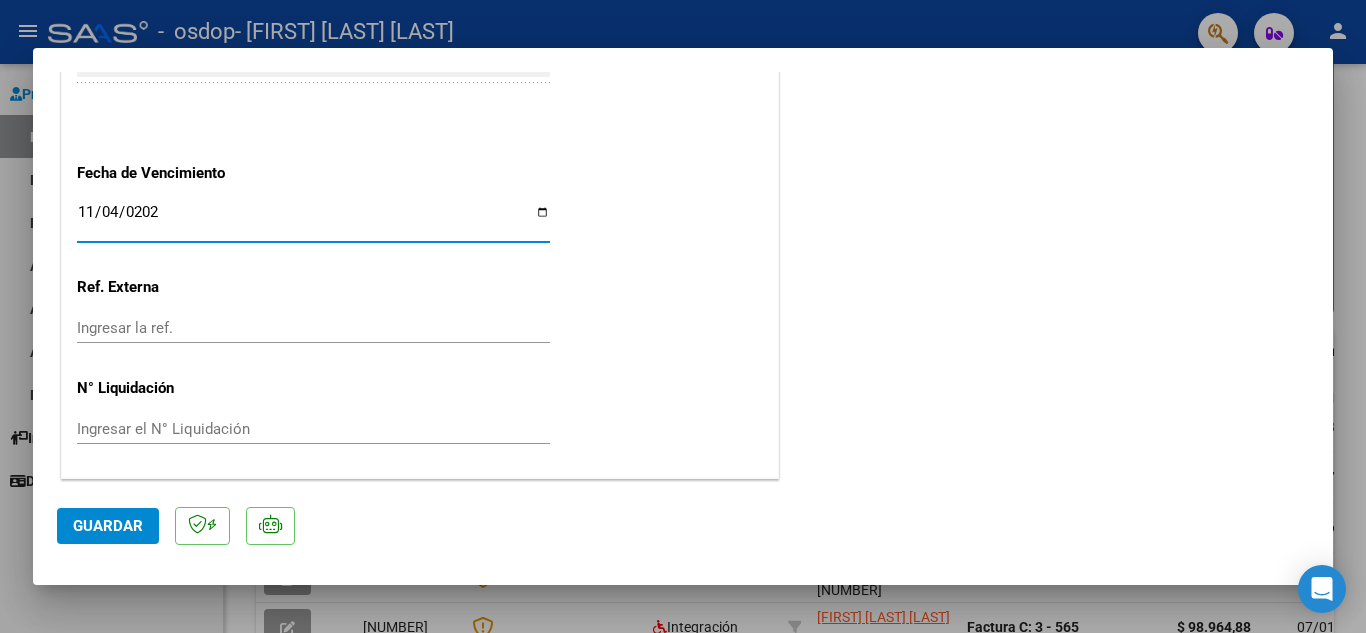 type on "2025-11-04" 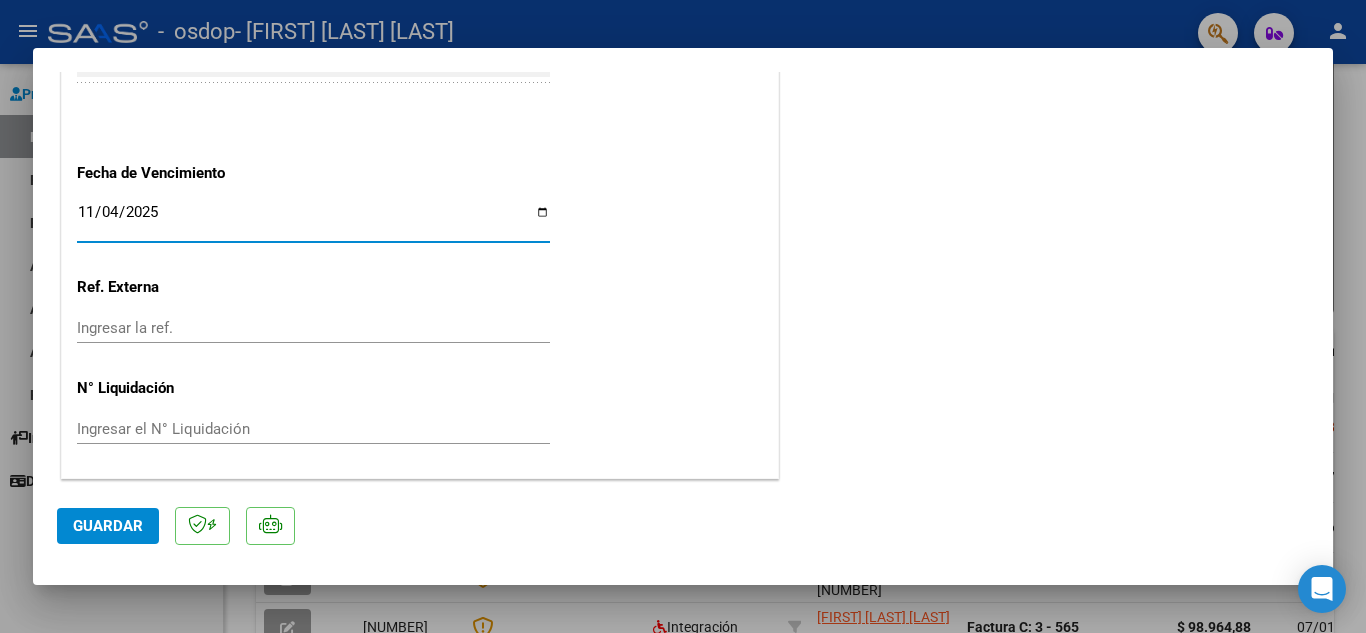 click on "Guardar" 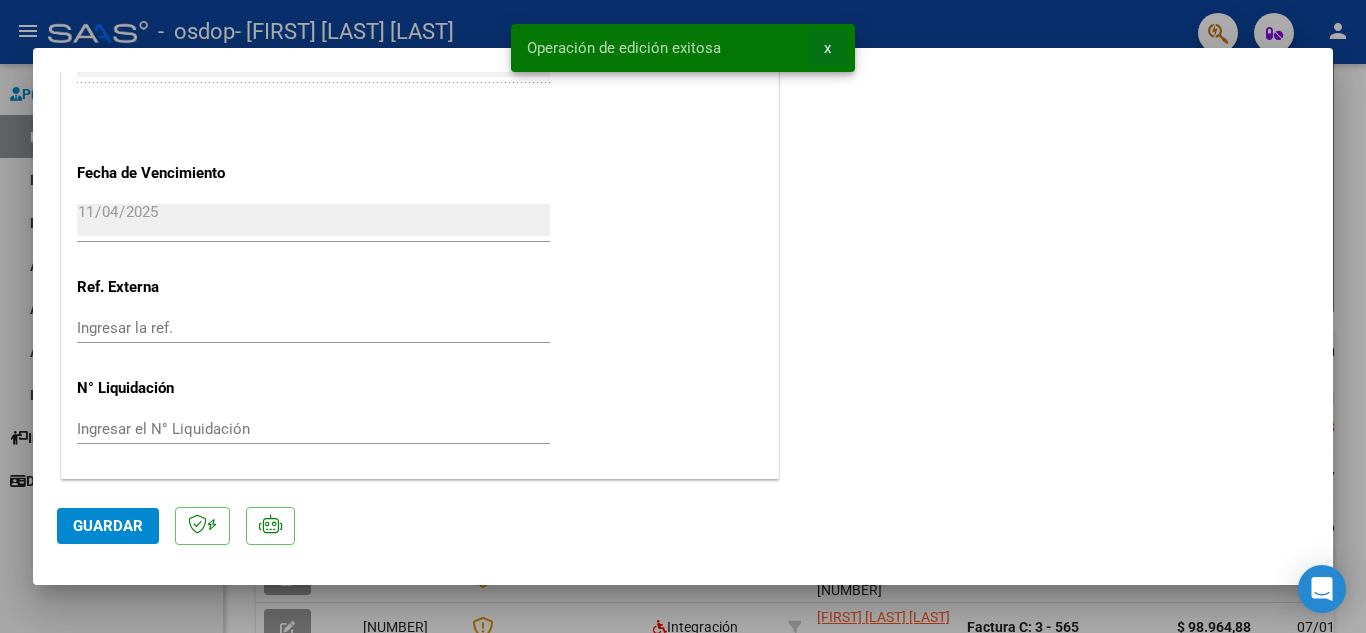 click on "x" at bounding box center (827, 48) 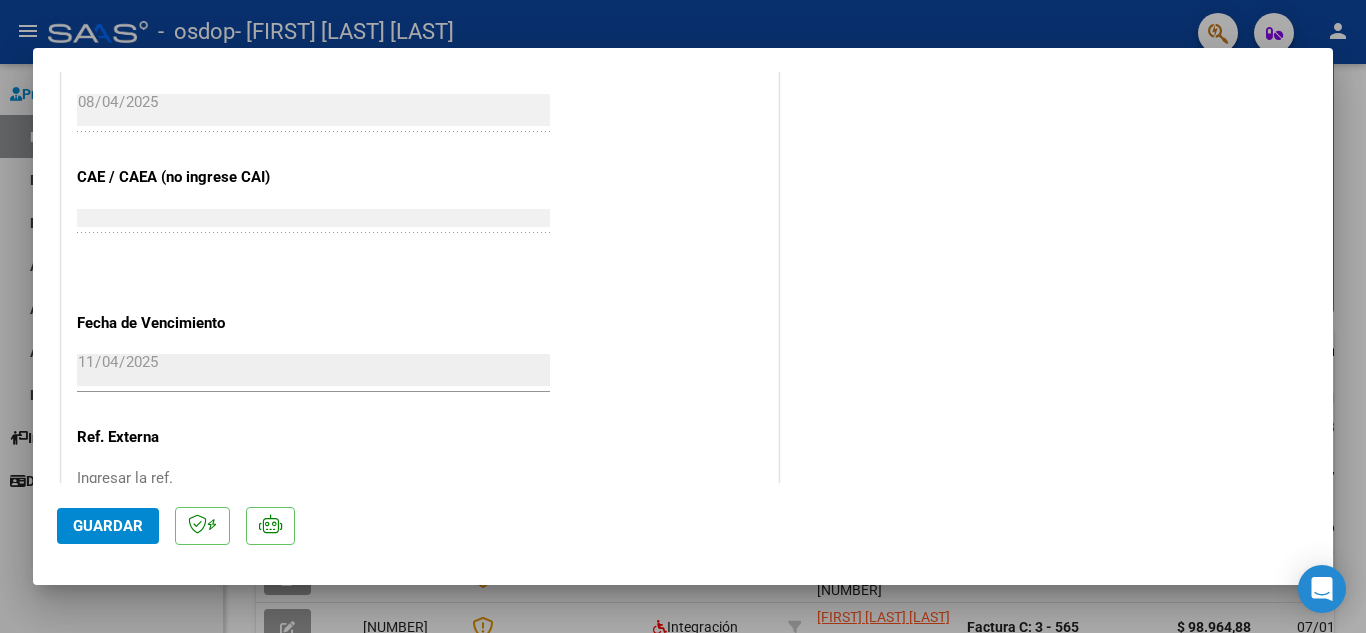 scroll, scrollTop: 705, scrollLeft: 0, axis: vertical 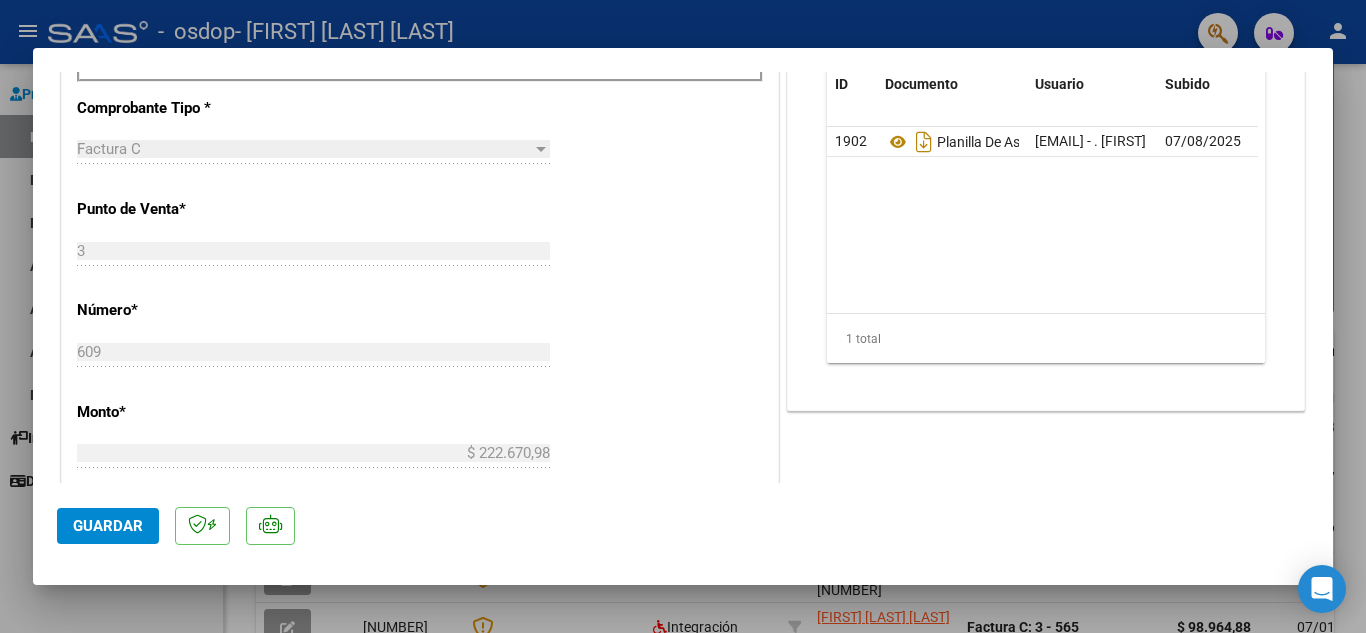 click at bounding box center [683, 316] 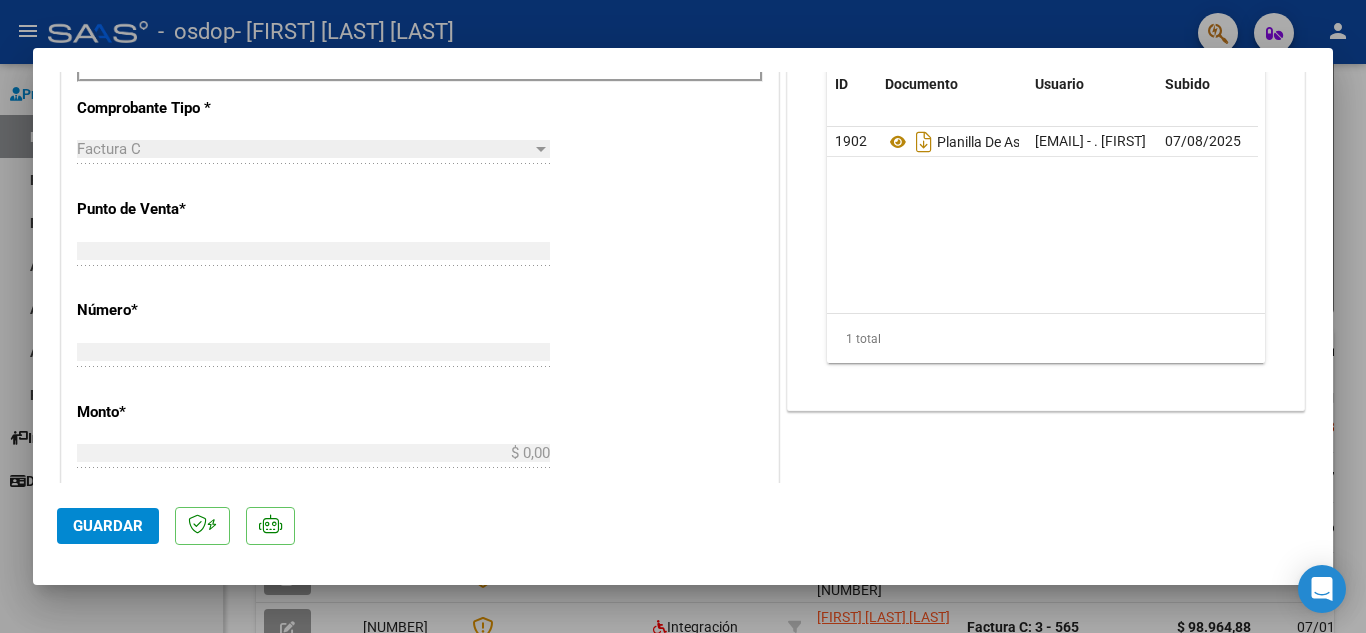 scroll, scrollTop: 760, scrollLeft: 0, axis: vertical 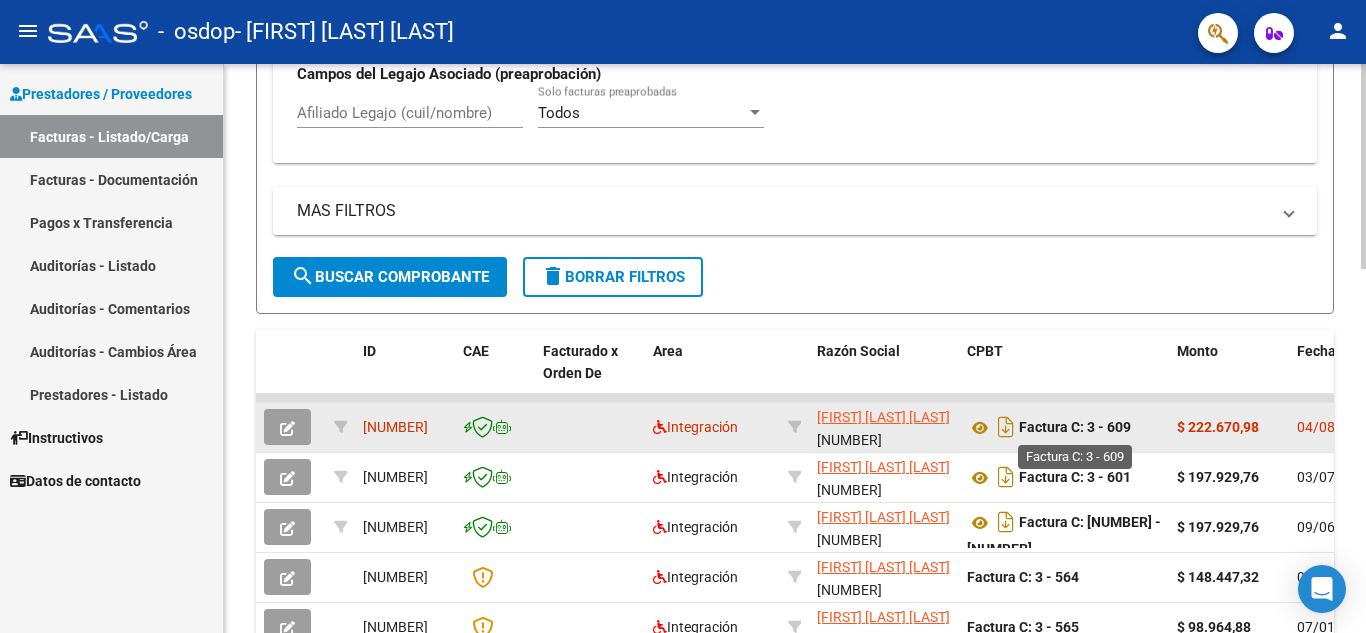 click on "Factura C: 3 - 609" 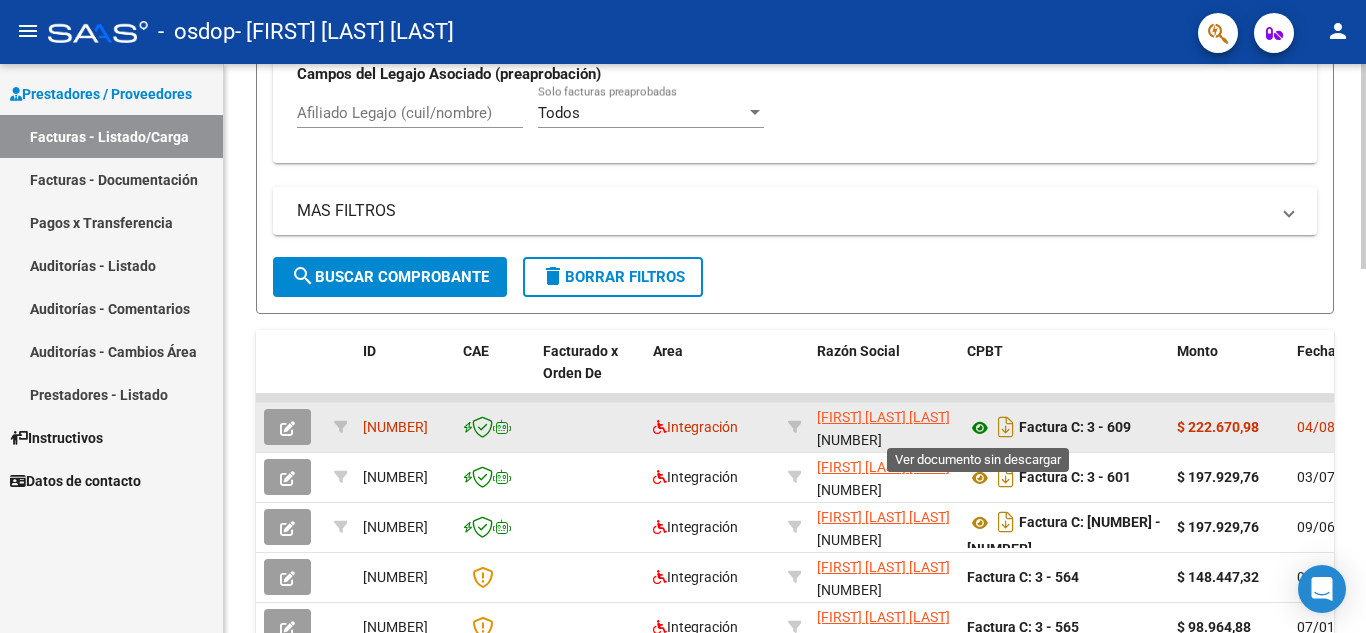 click 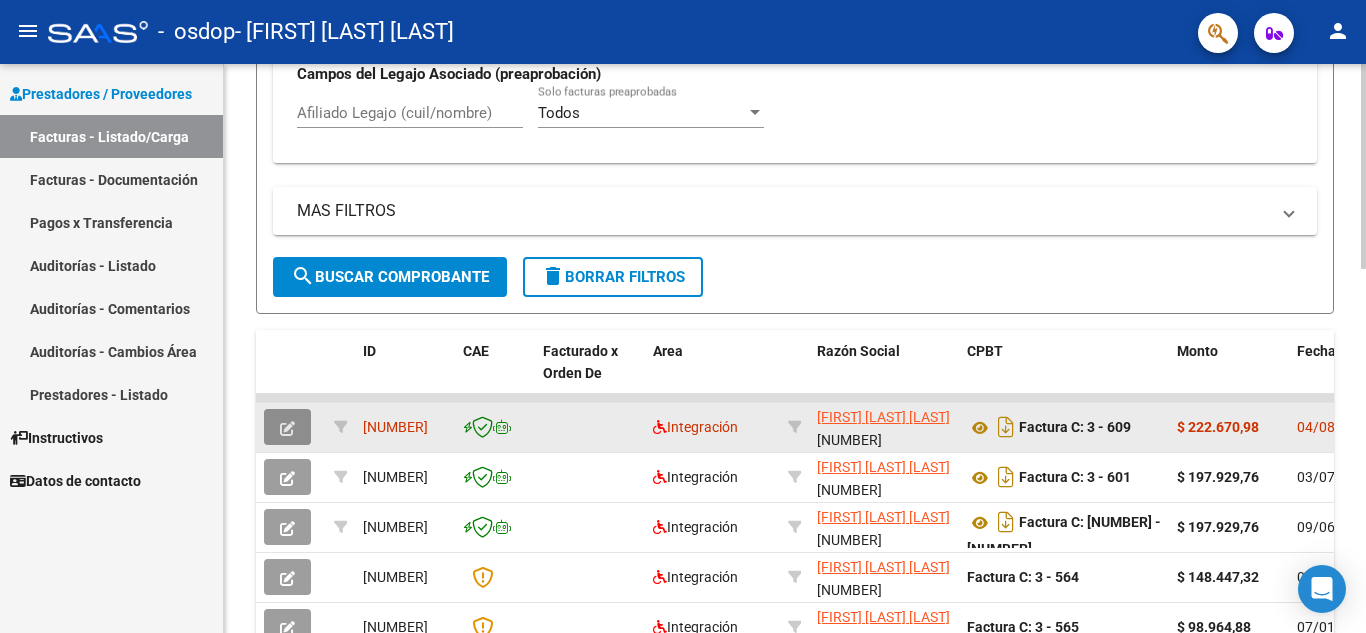 click 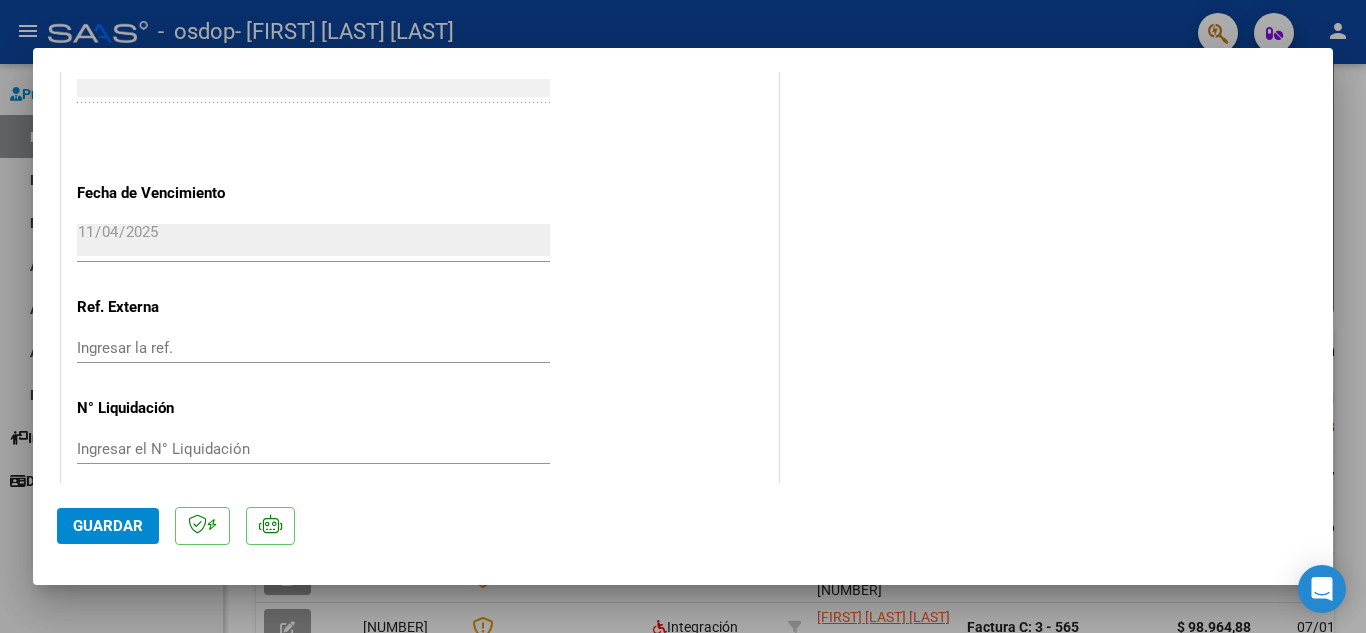 scroll, scrollTop: 1305, scrollLeft: 0, axis: vertical 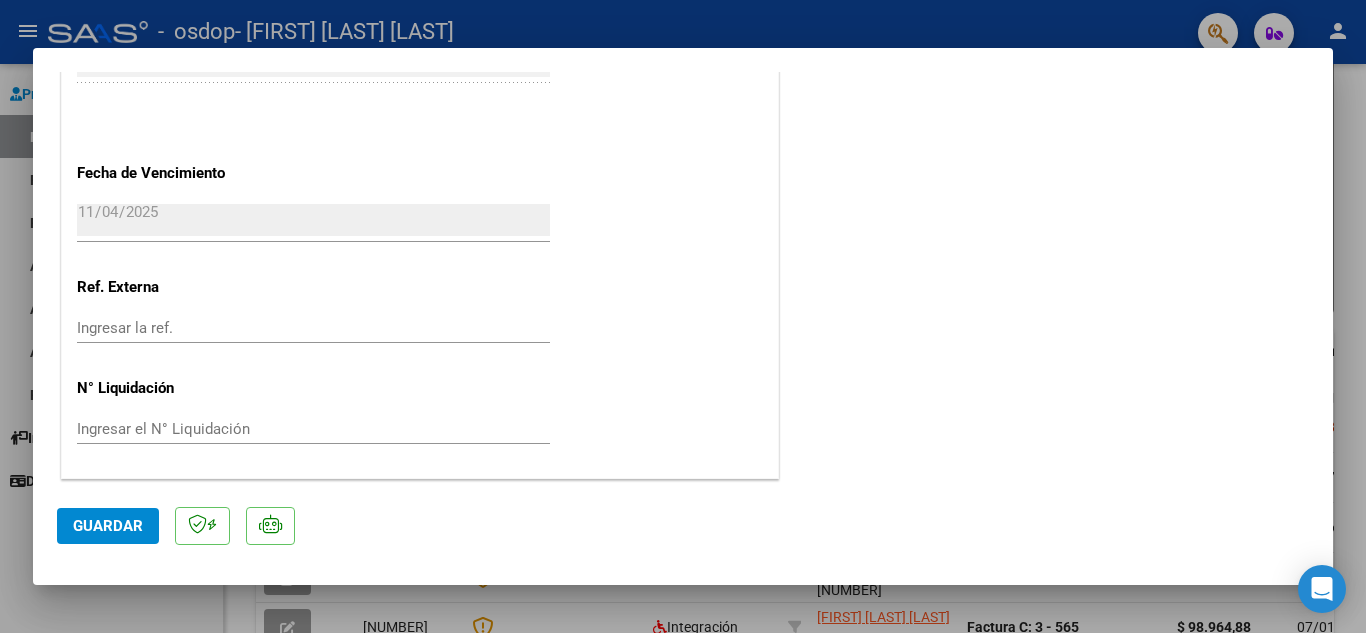 click at bounding box center [683, 316] 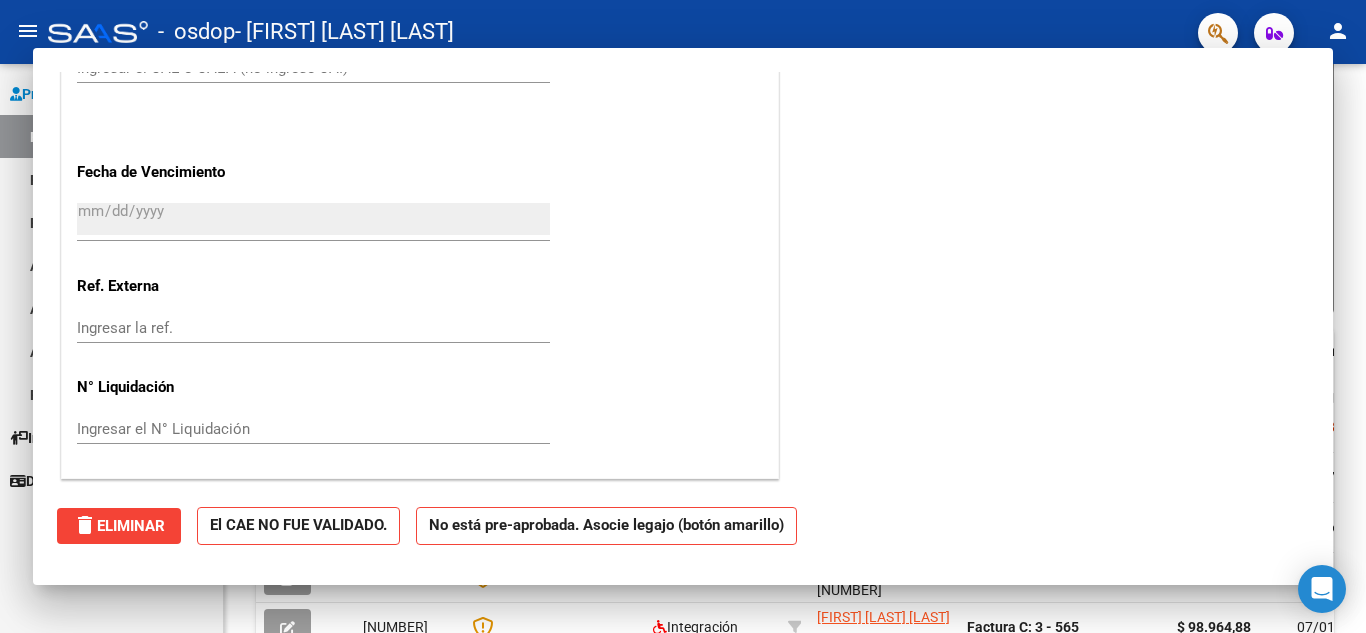 scroll, scrollTop: 0, scrollLeft: 0, axis: both 